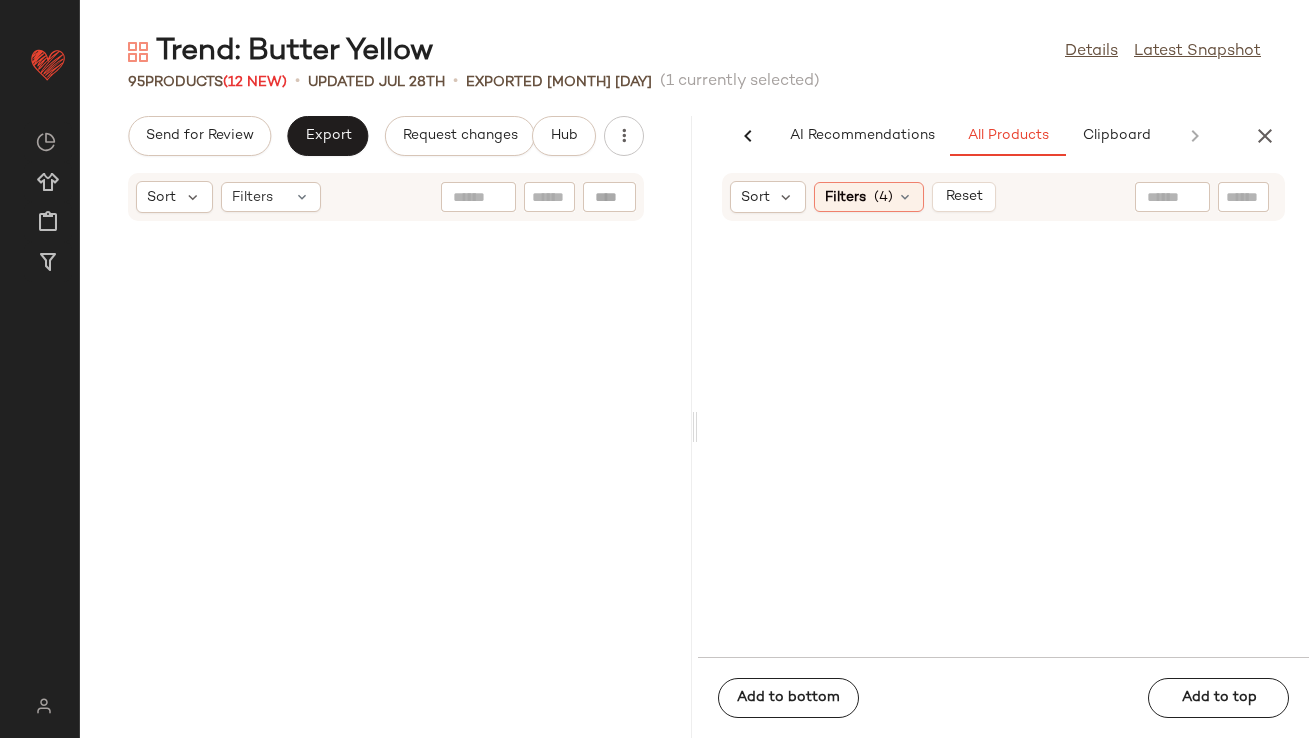 scroll, scrollTop: 0, scrollLeft: 0, axis: both 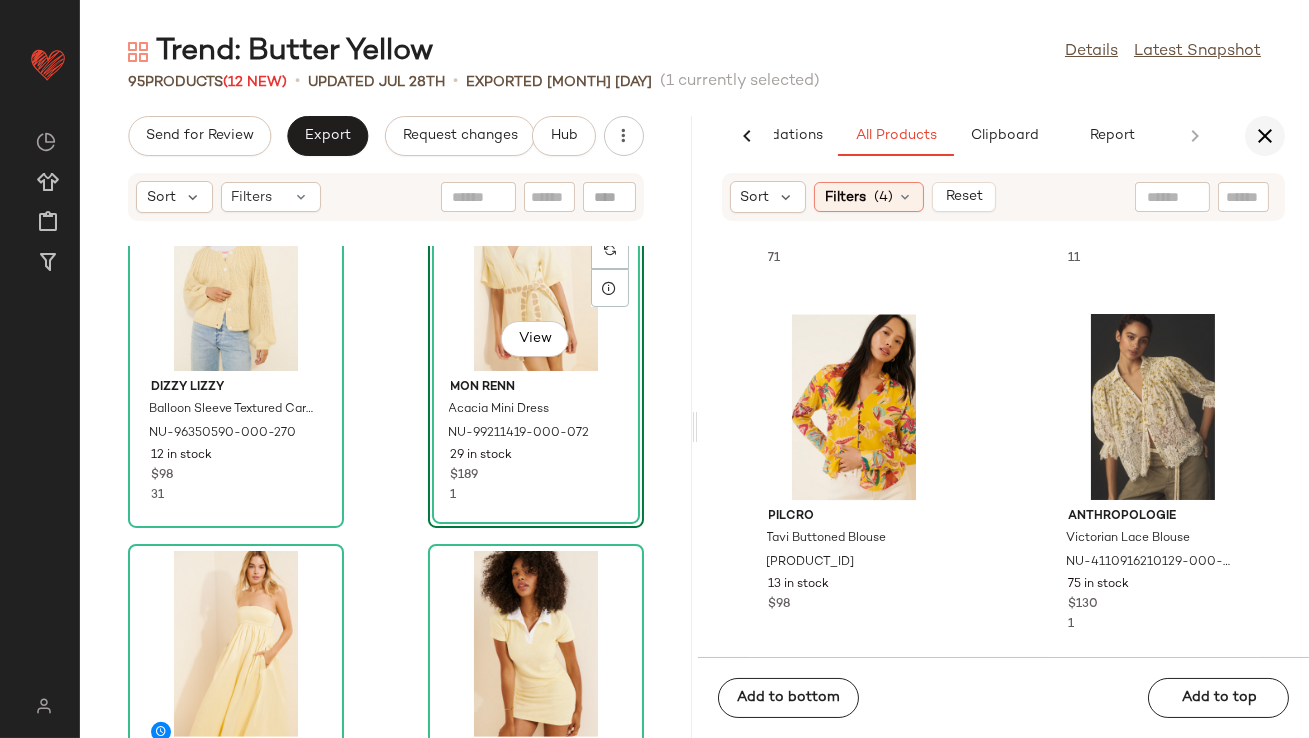 click at bounding box center [1265, 136] 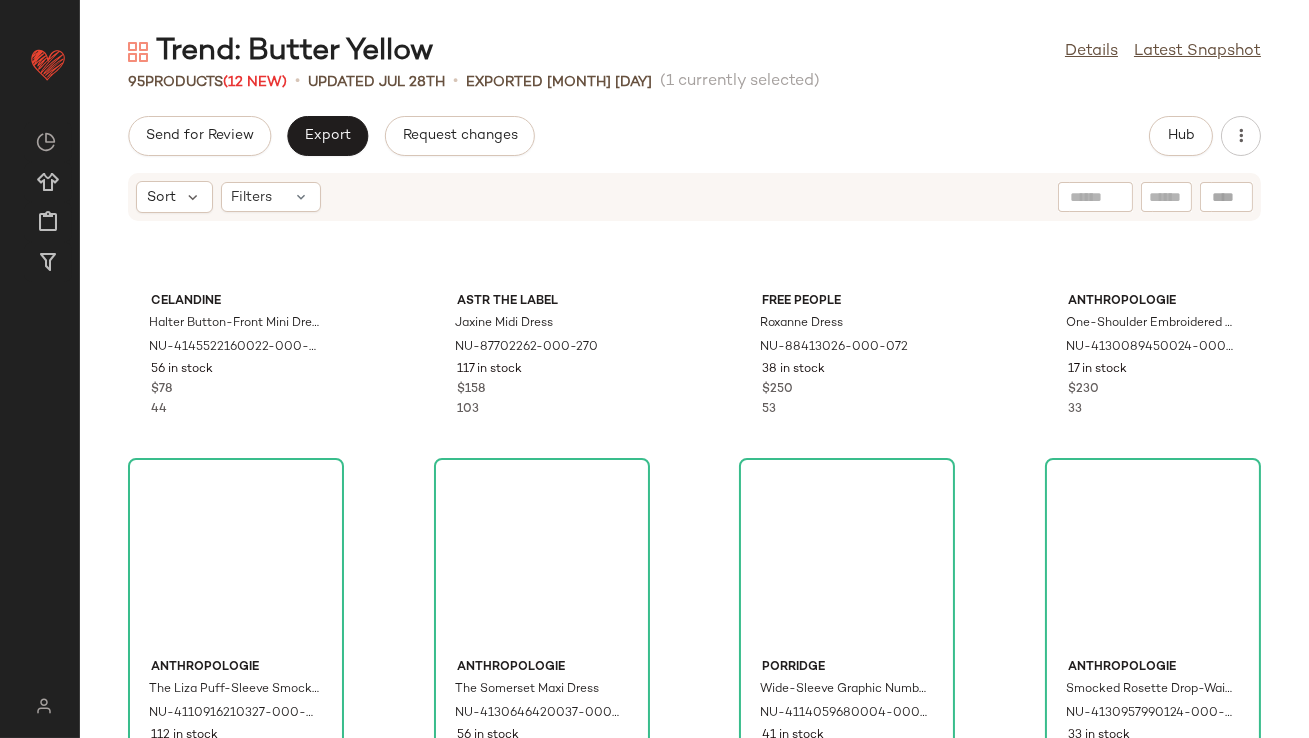 scroll, scrollTop: 0, scrollLeft: 0, axis: both 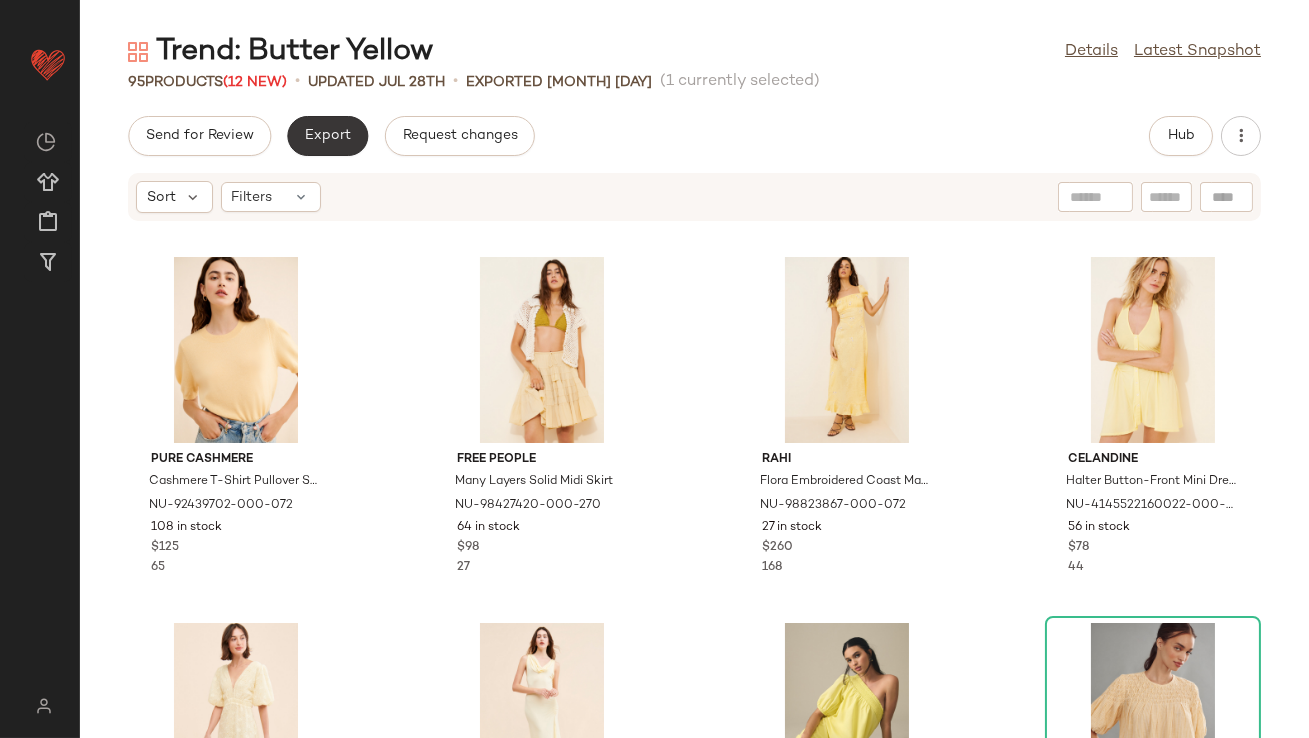 click on "Export" 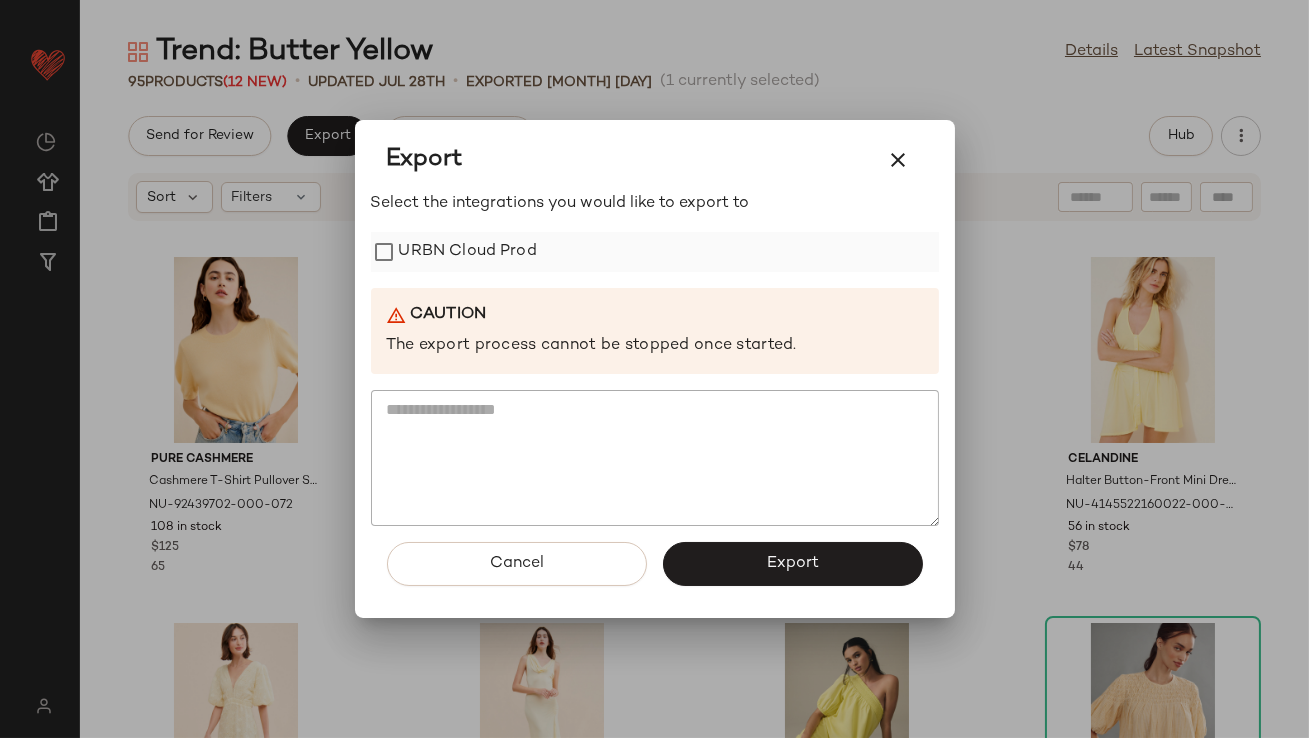 click on "URBN Cloud Prod" 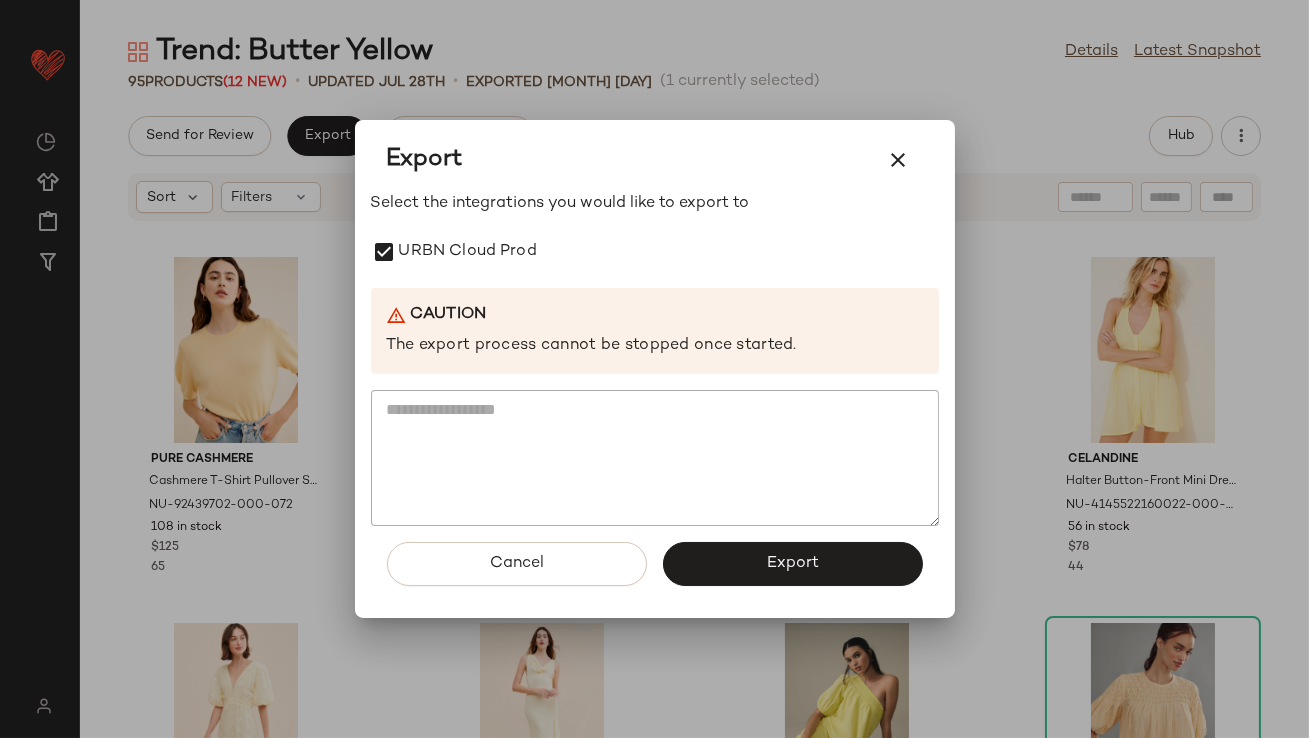 click on "Cancel   Export" at bounding box center (655, 572) 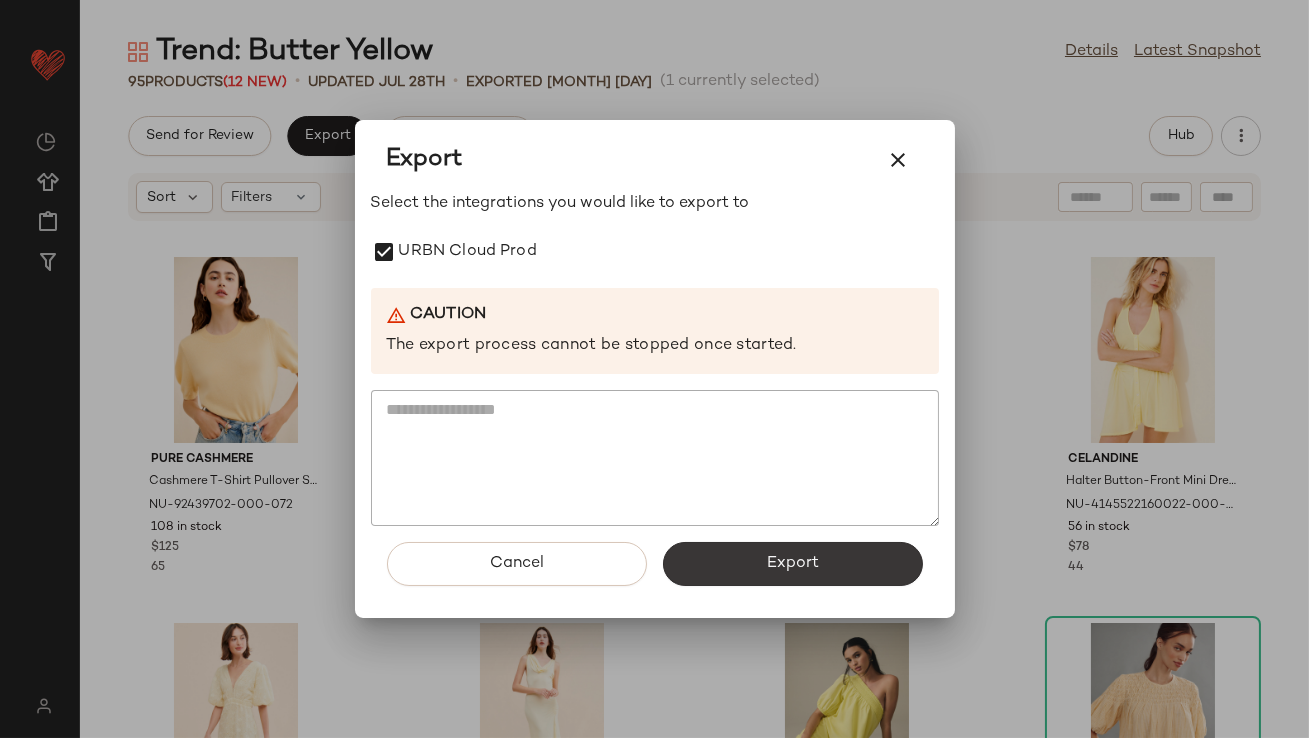 click on "Export" 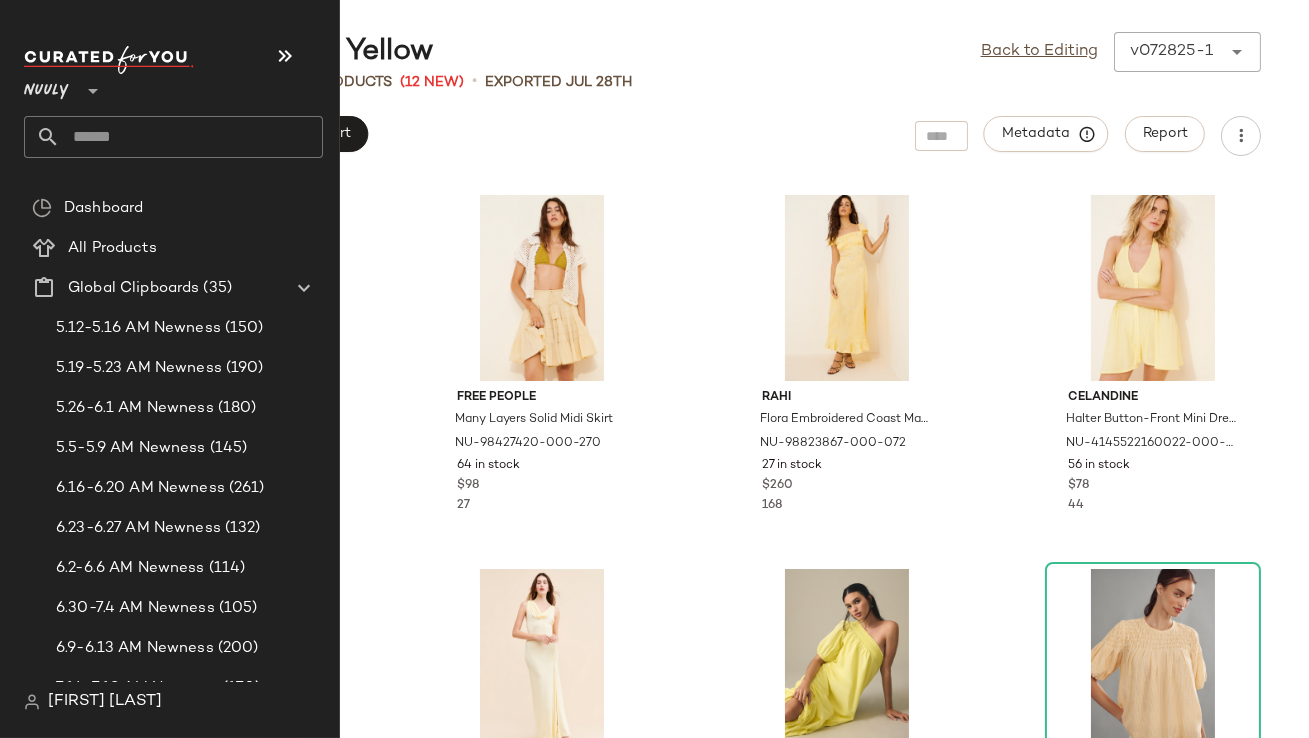 click 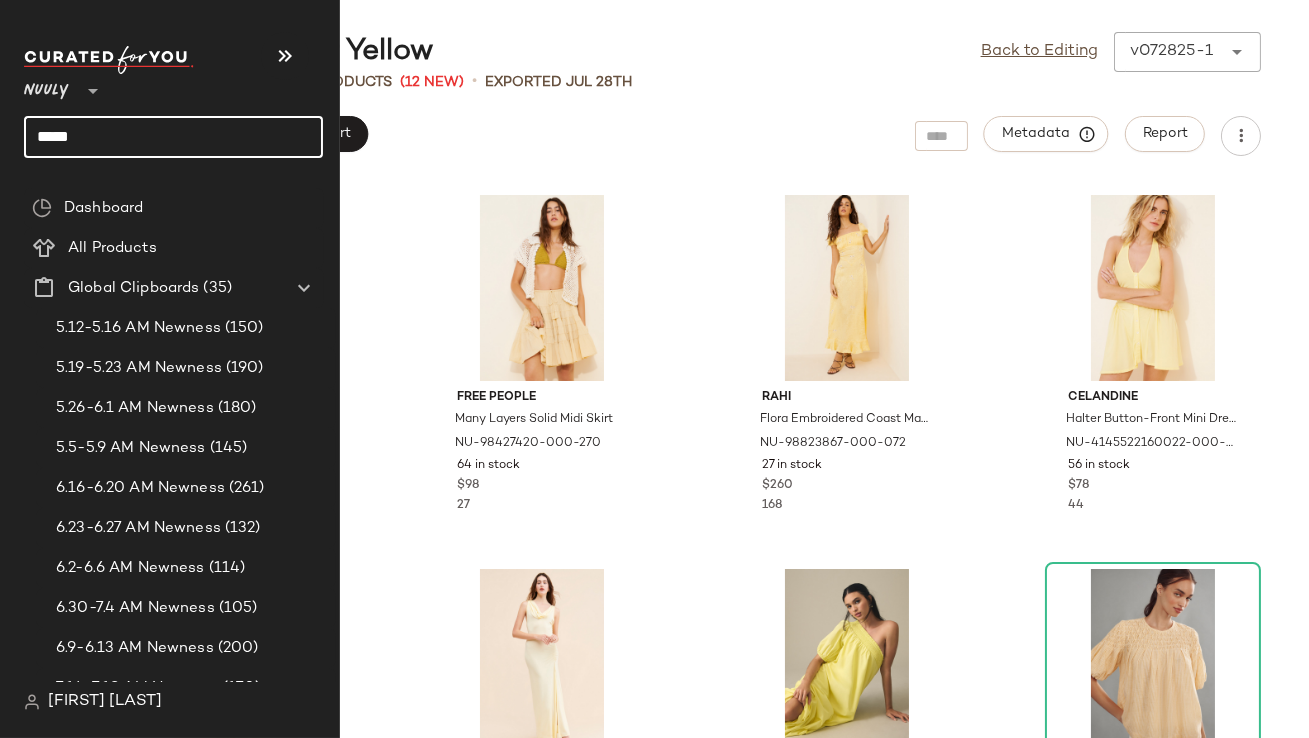 type on "*****" 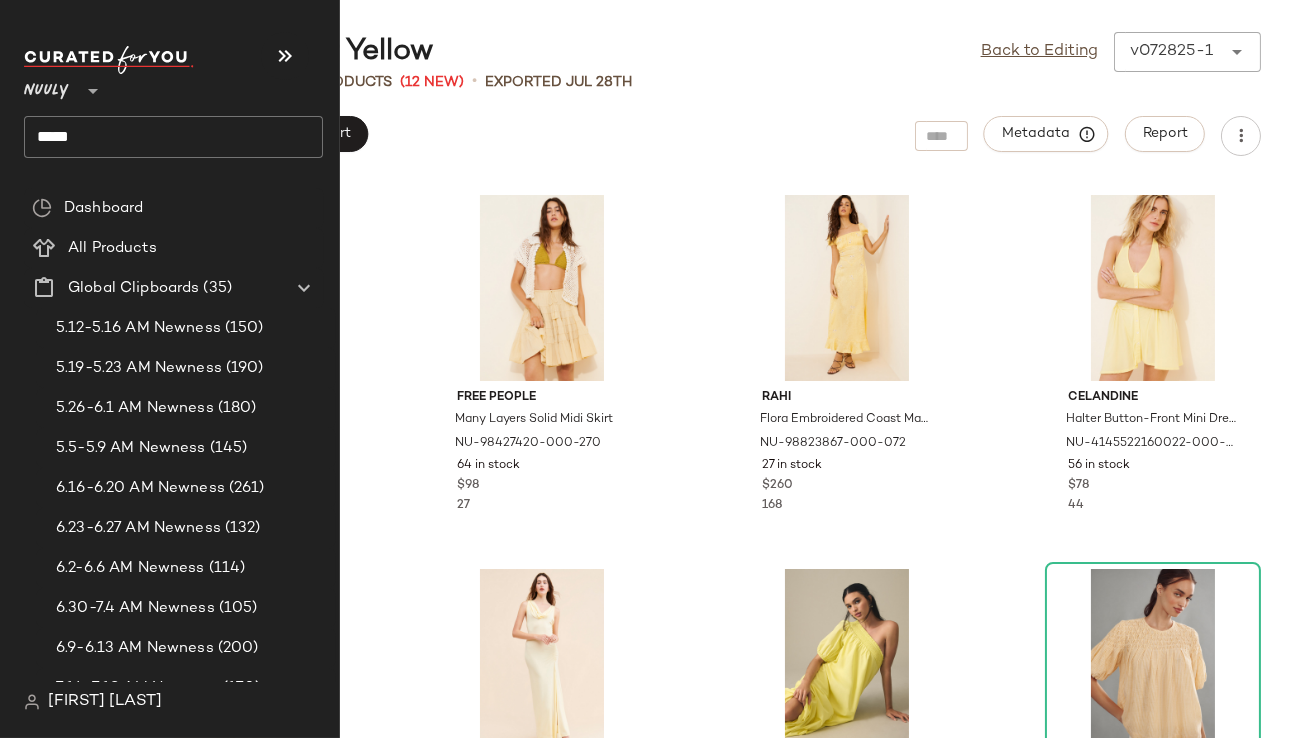 click on "*****" 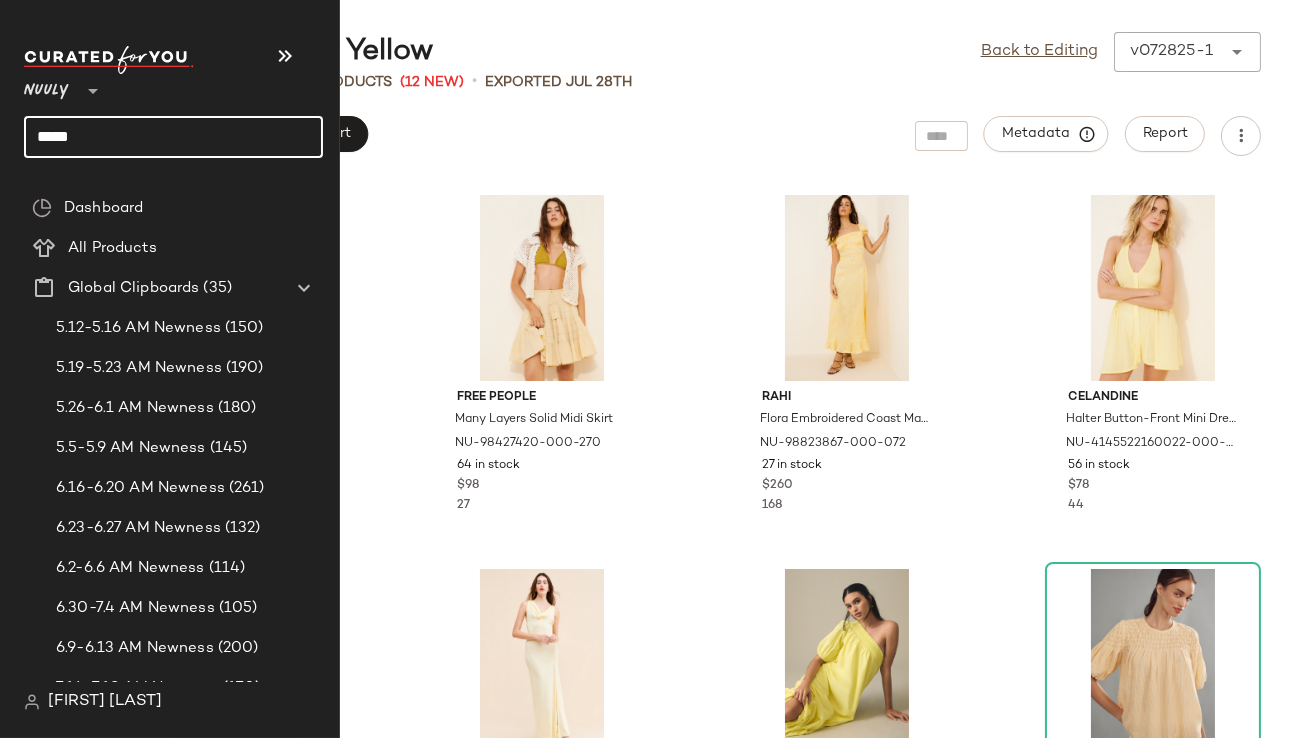 click on "*****" 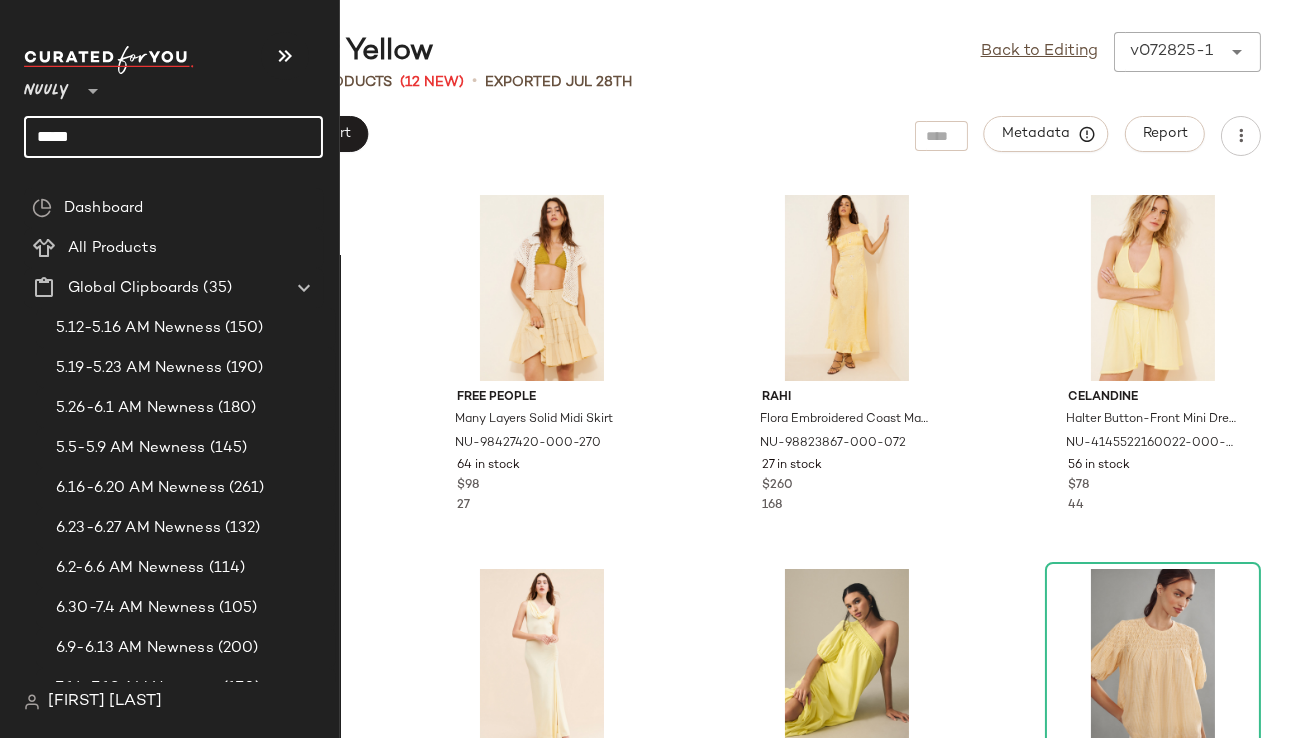 click on "Nuuly ** *****" at bounding box center (181, 110) 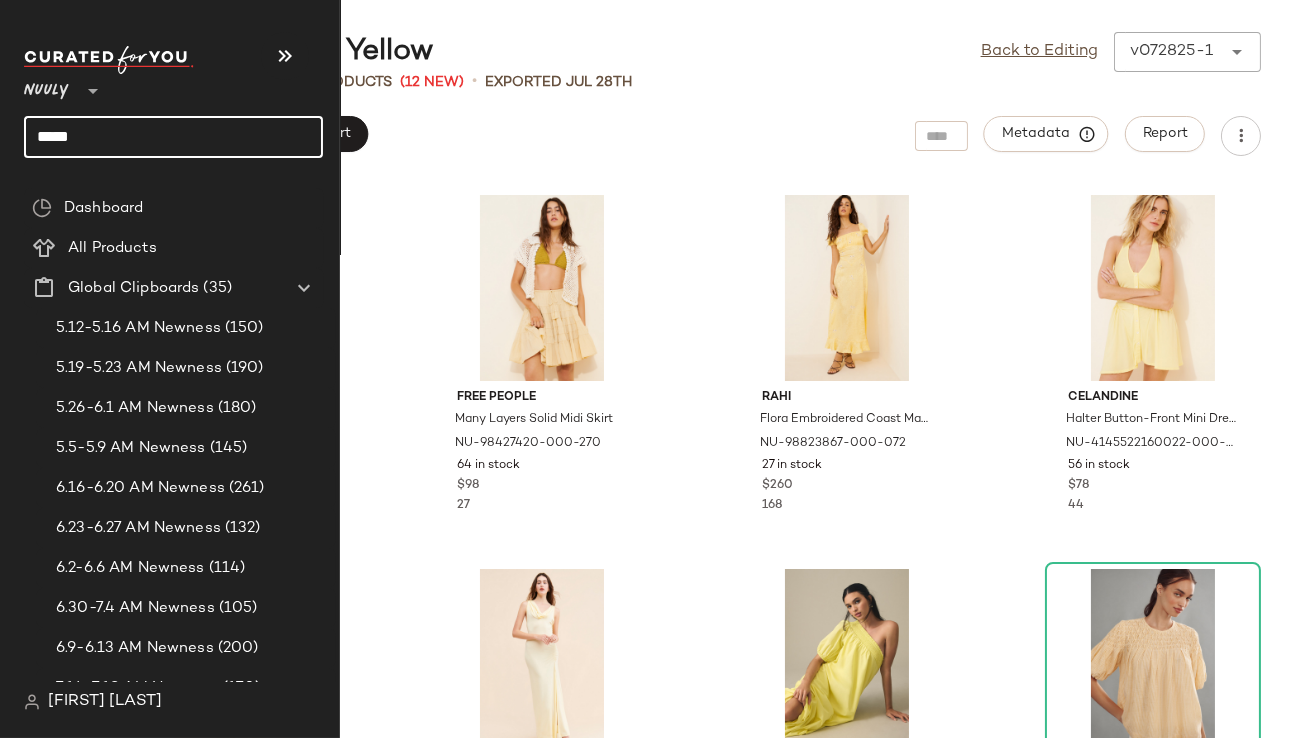 click on "*****" 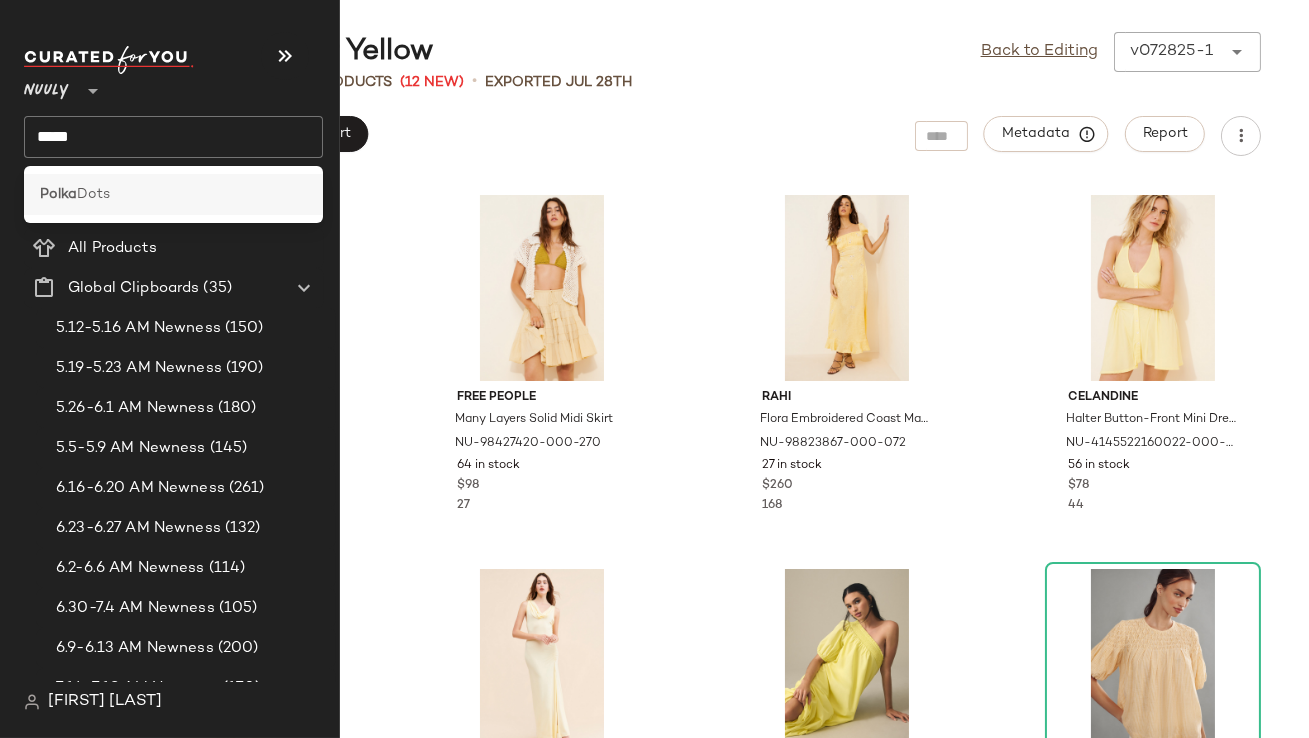 click on "Polka" at bounding box center (58, 194) 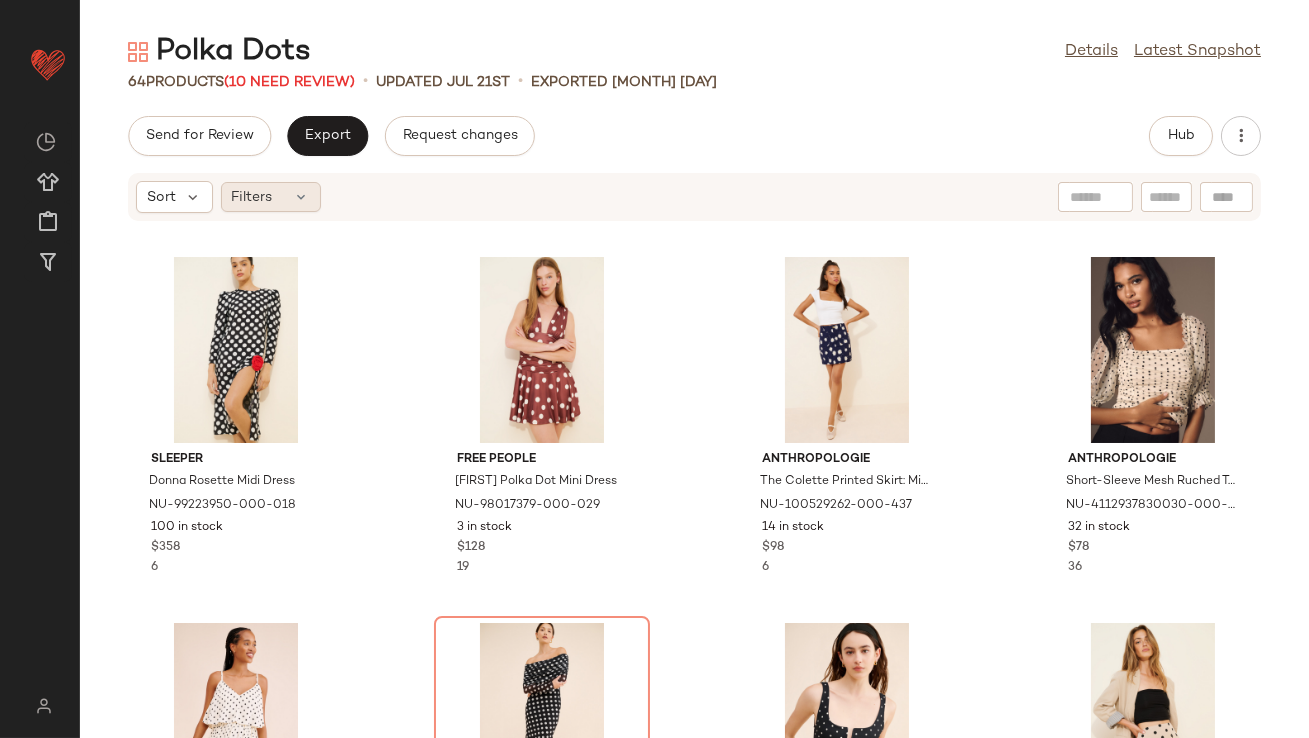 click at bounding box center [302, 197] 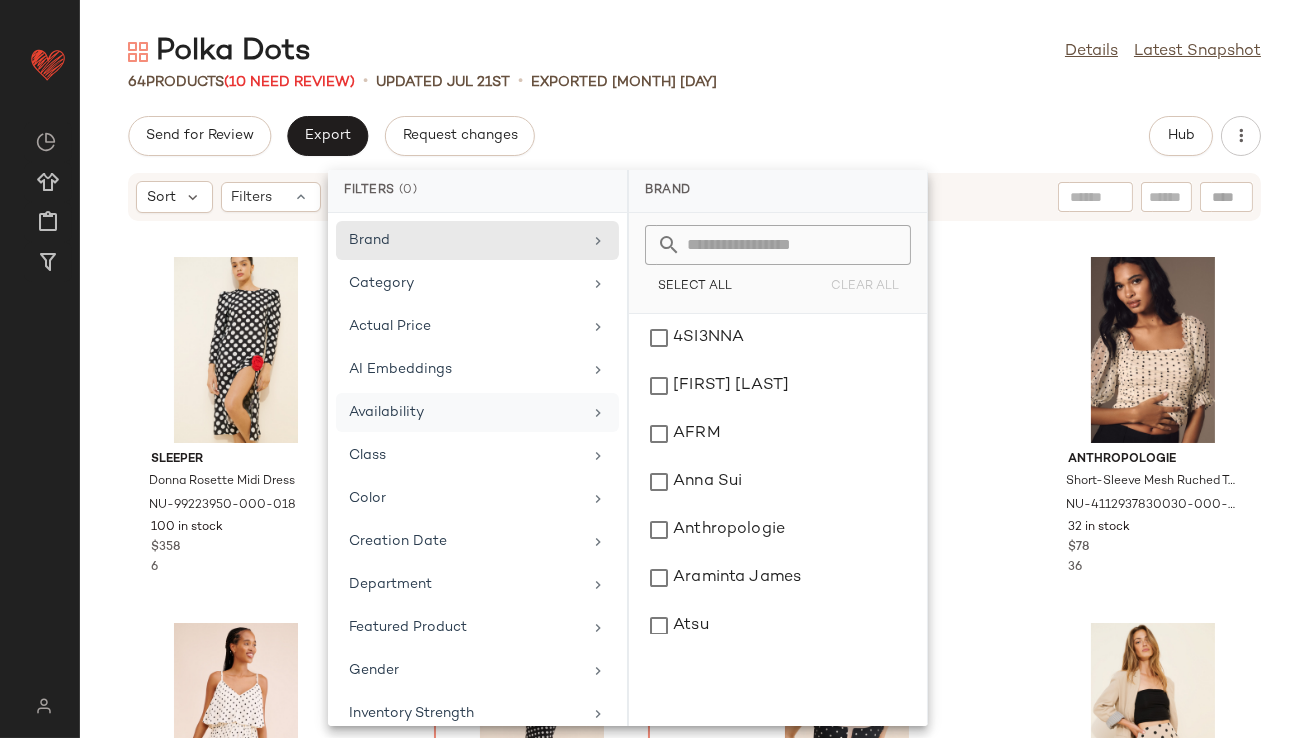 click on "Availability" at bounding box center (465, 412) 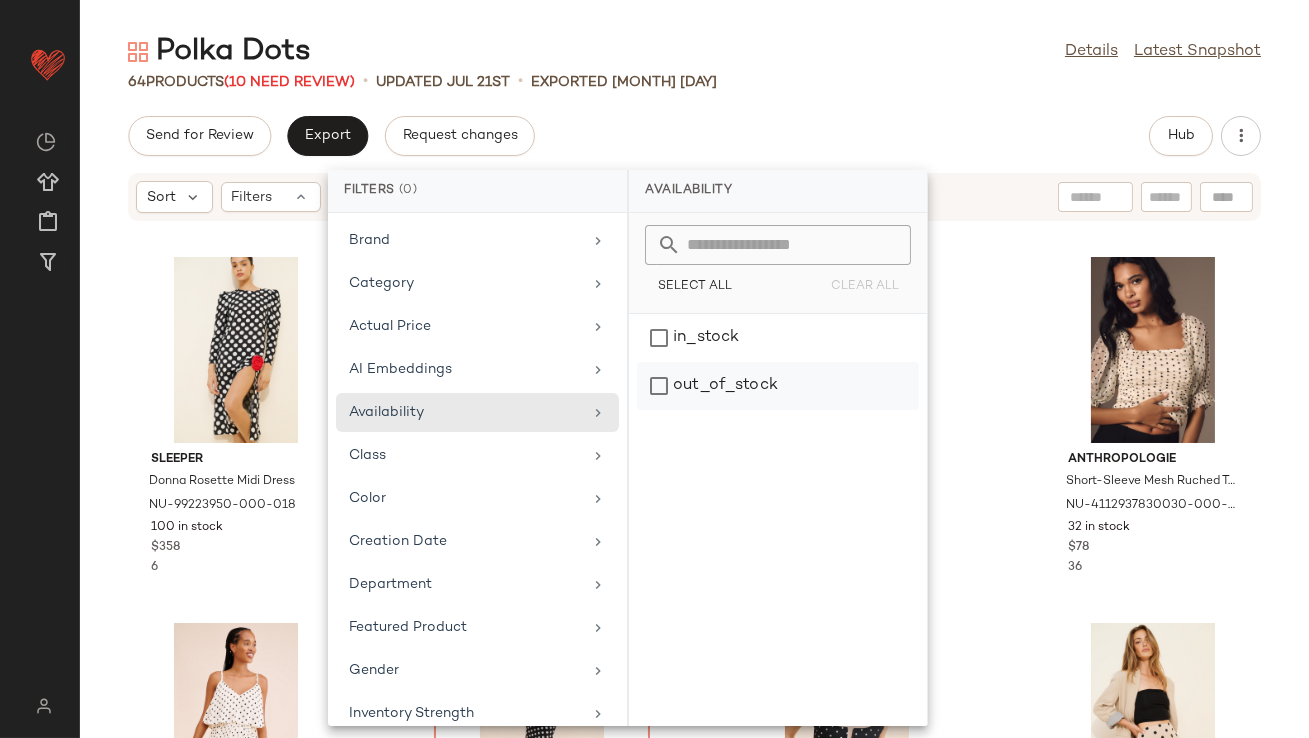 click on "out_of_stock" 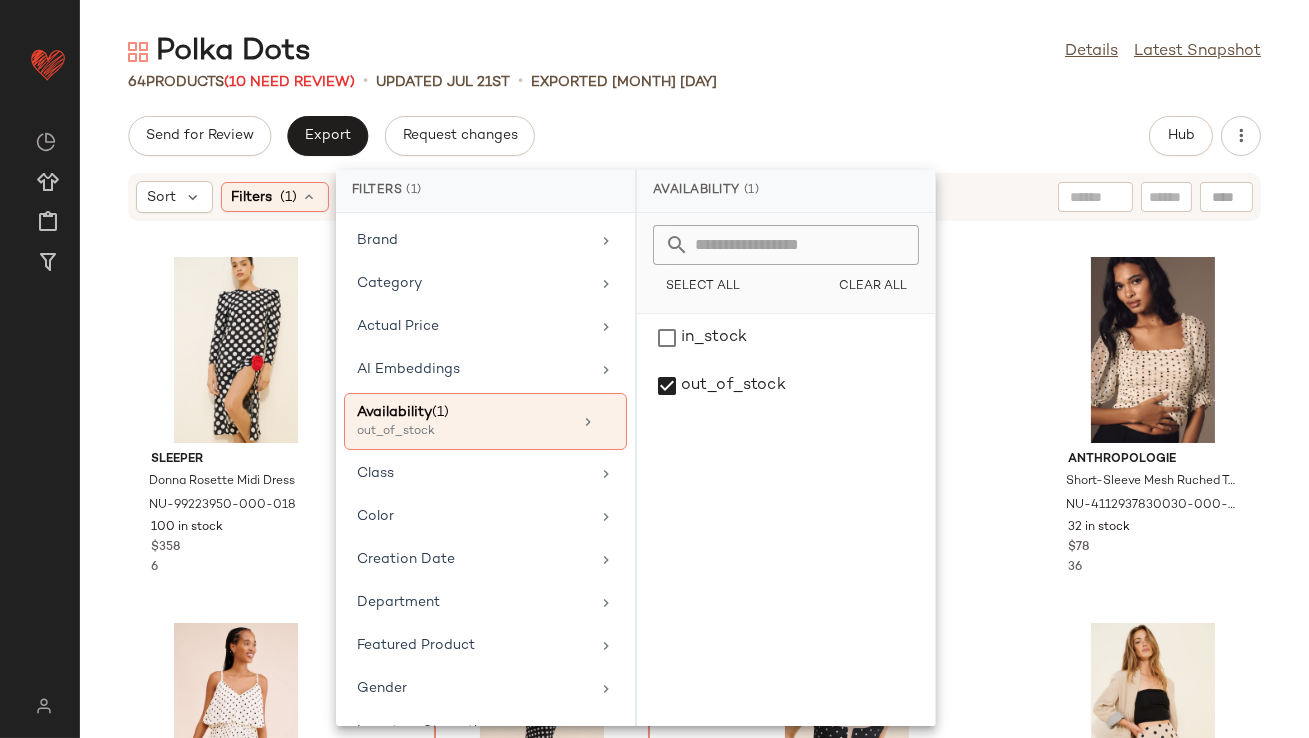 click on "Polka Dots Details Latest Snapshot [NUMBER] Products ([NUMBER] Need Review) • updated [MONTH] [DAY] • Exported [MONTH] [DAY] Send for Review Export Request changes Hub Sort Filters ([NUMBER]) Reset Sleeper Donna Rosette Midi Dress [PRODUCT_ID] [NUMBER] in stock [PRICE] [NUMBER] Free People Annabelle Polka Dot Mini Dress [PRODUCT_ID] [NUMBER] in stock [PRICE] [NUMBER] Anthropologie The Colette Printed Skirt: Mini Edition [PRODUCT_ID] [NUMBER] in stock [PRICE] [NUMBER] Anthropologie Short-Sleeve Mesh Ruched Top [PRODUCT_ID] [NUMBER] in stock [PRICE] [NUMBER] Adelyn Rae Katia Overlay Pleated Dress [PRODUCT_ID] [NUMBER] in stock [PRICE] [NUMBER] AFRM Thelma Polka Dot Maxi Dress [PRODUCT_ID] Out of stock [PRICE] [NUMBER] Intimately Printed Romance In Rome Bodysuit [PRODUCT_ID] [NUMBER] in stock [PRICE] [NUMBER] Flat White Polka Dot Cotton Blend Mini Skirt [PRODUCT_ID] [NUMBER] in stock [PRICE] [NUMBER] For Love & Lemons Beth Midi Dress [PRODUCT_ID] [NUMBER] in stock [PRICE] [NUMBER] 4SI3NNA Polka Dot Ruched Mini Dress [PRODUCT_ID] [NUMBER] in stock [PRICE] [NUMBER] Free People [PRICE] [NUMBER]" at bounding box center (694, 385) 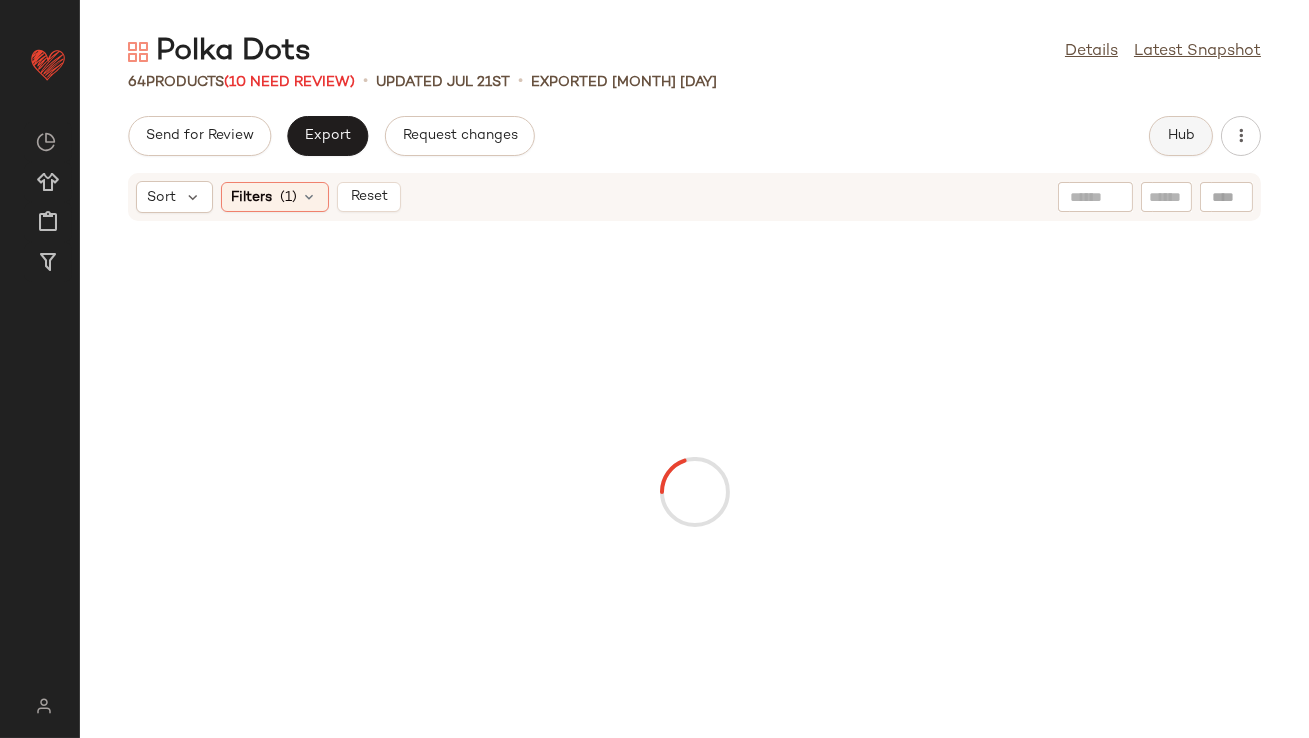 click on "Hub" at bounding box center [1181, 136] 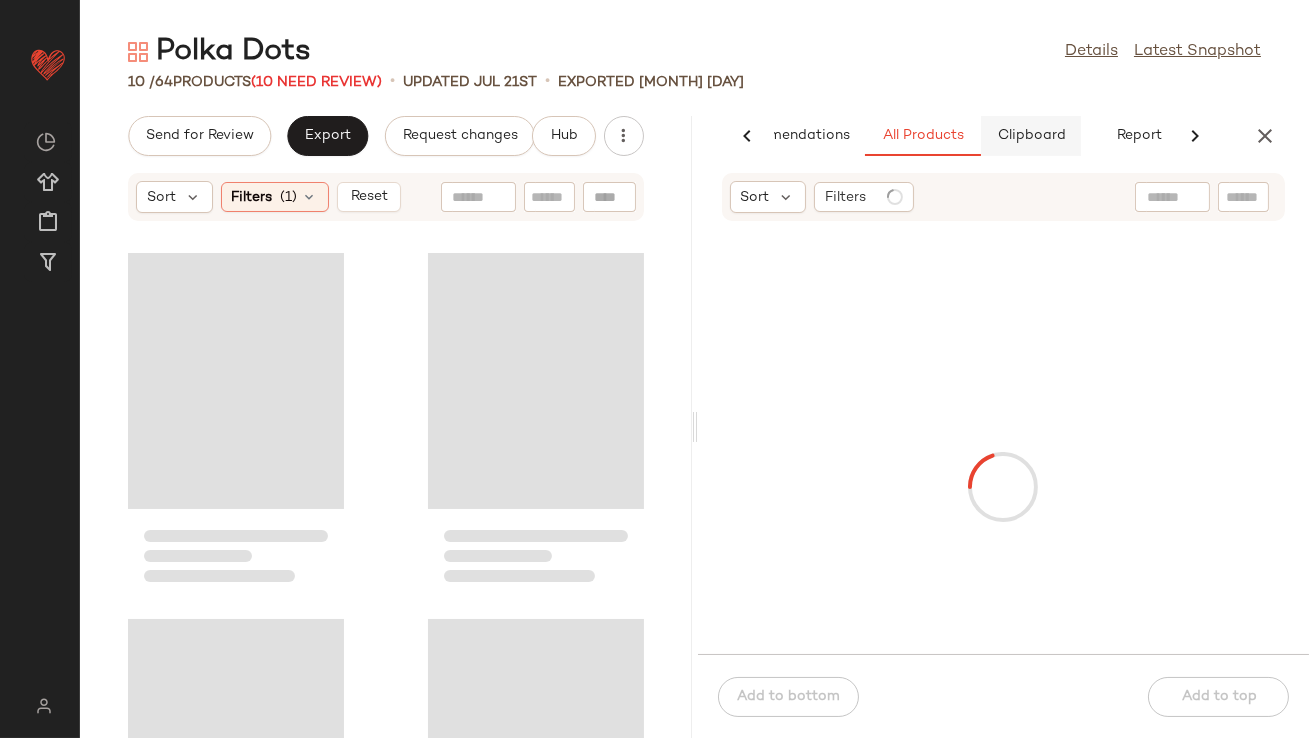 scroll, scrollTop: 0, scrollLeft: 88, axis: horizontal 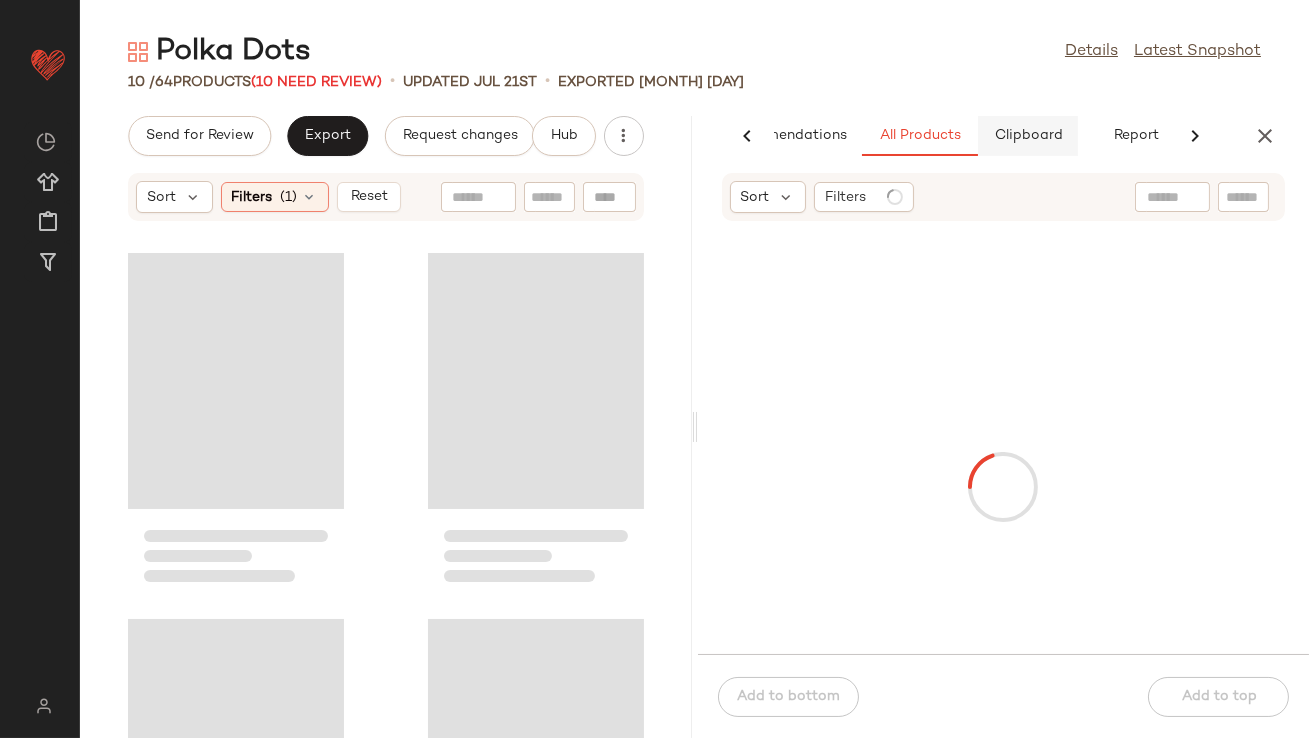 click on "Clipboard" at bounding box center (1028, 136) 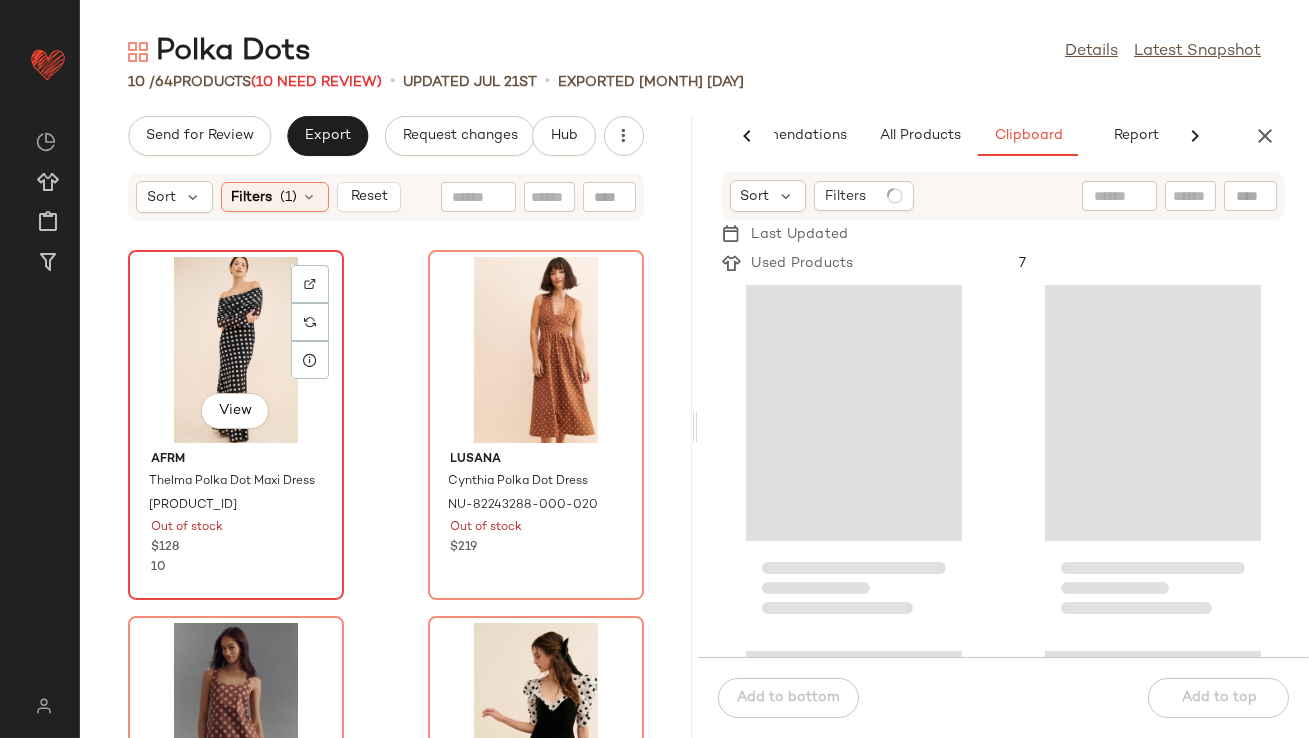 click on "View" 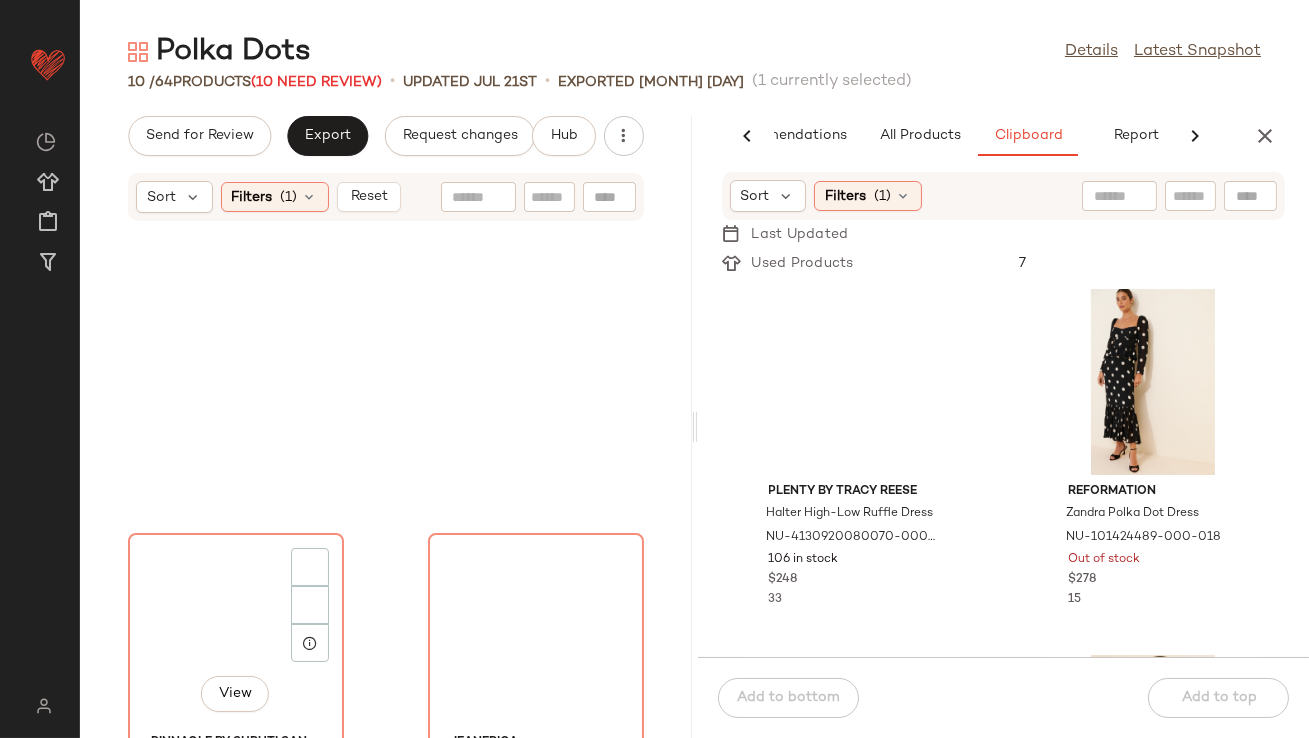 scroll, scrollTop: 1341, scrollLeft: 0, axis: vertical 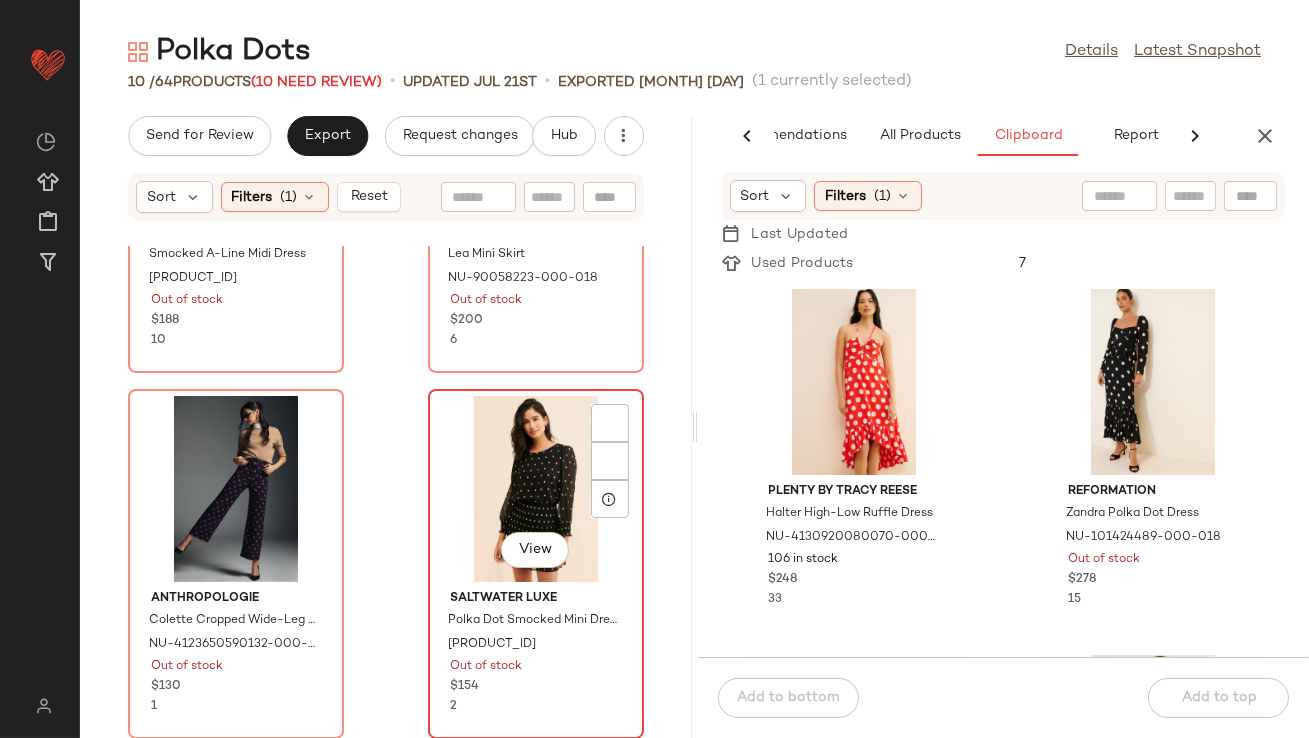 click on "View" 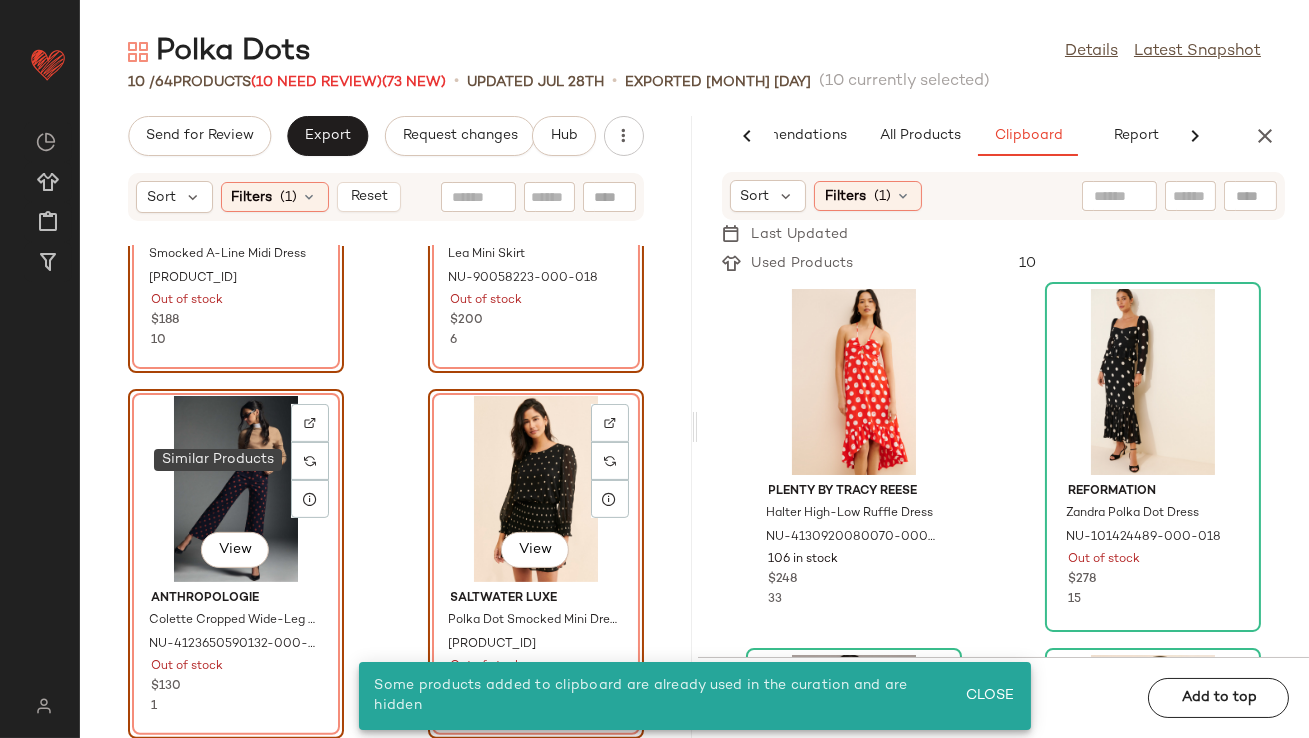 click on "View" 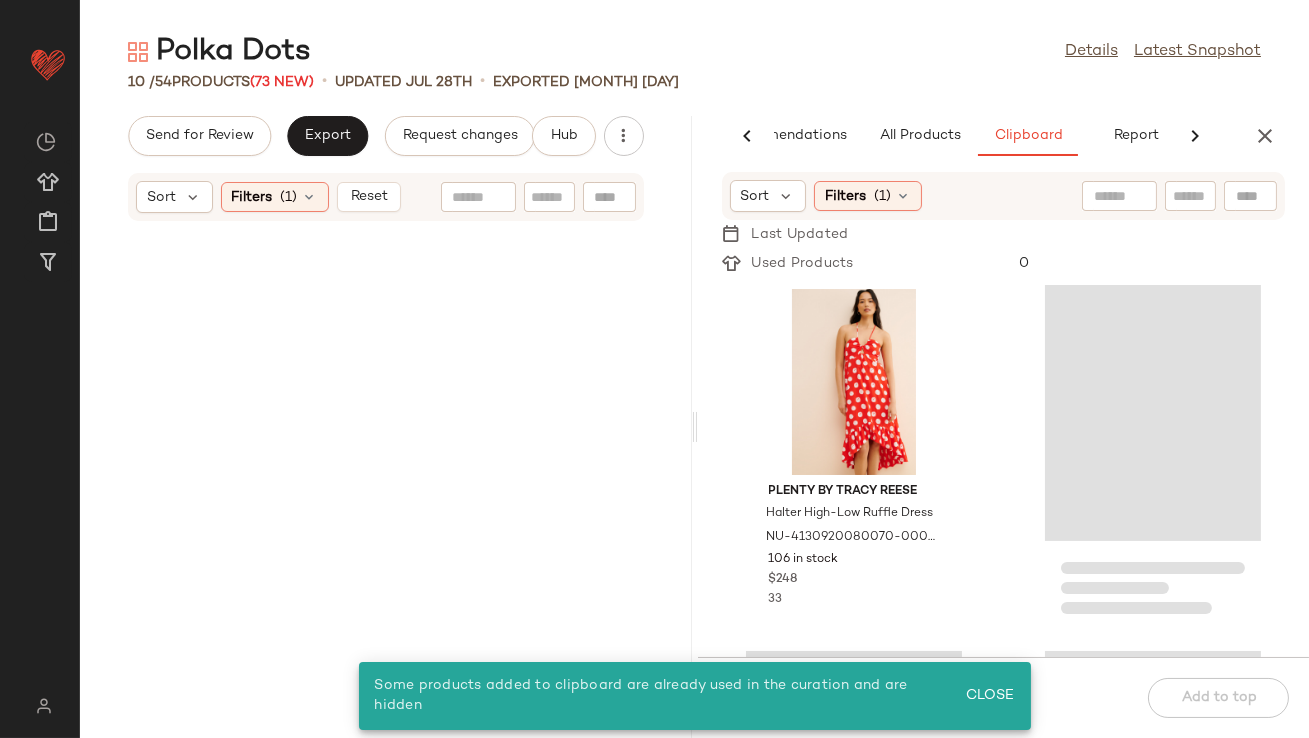 scroll, scrollTop: 0, scrollLeft: 0, axis: both 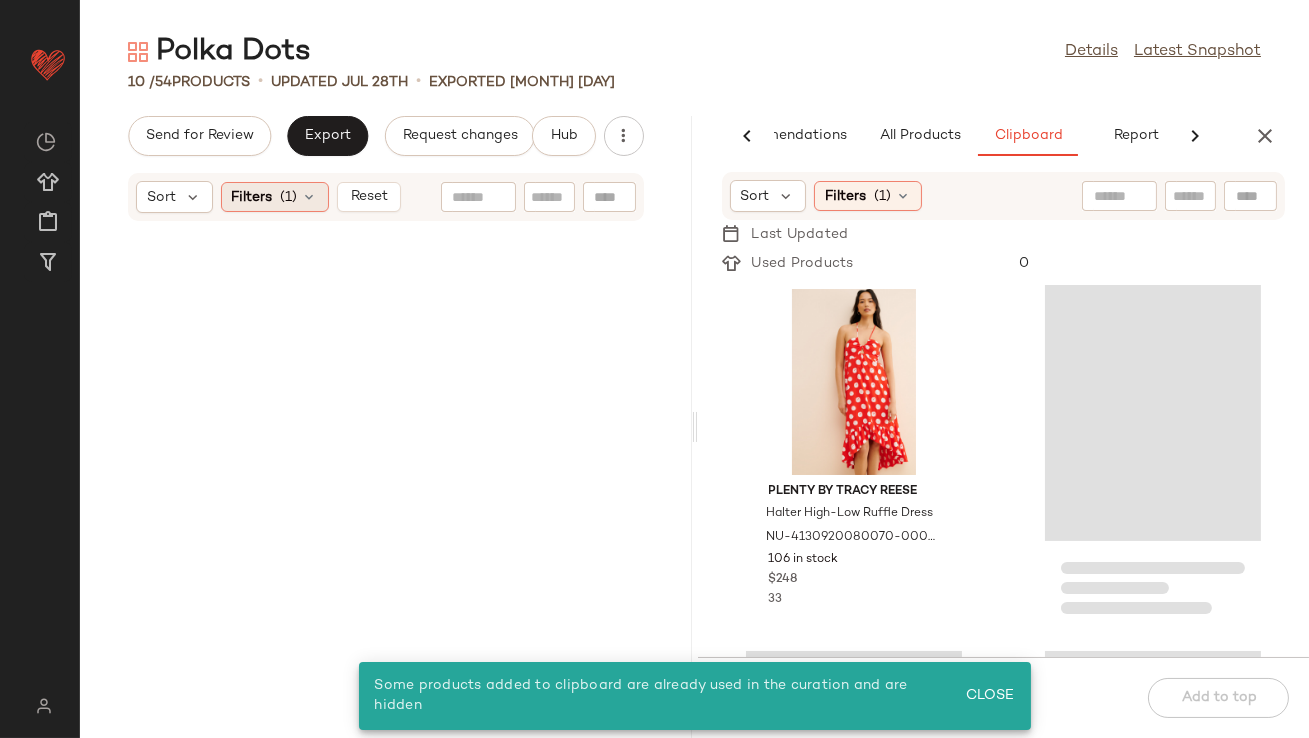 click on "(1)" at bounding box center [289, 197] 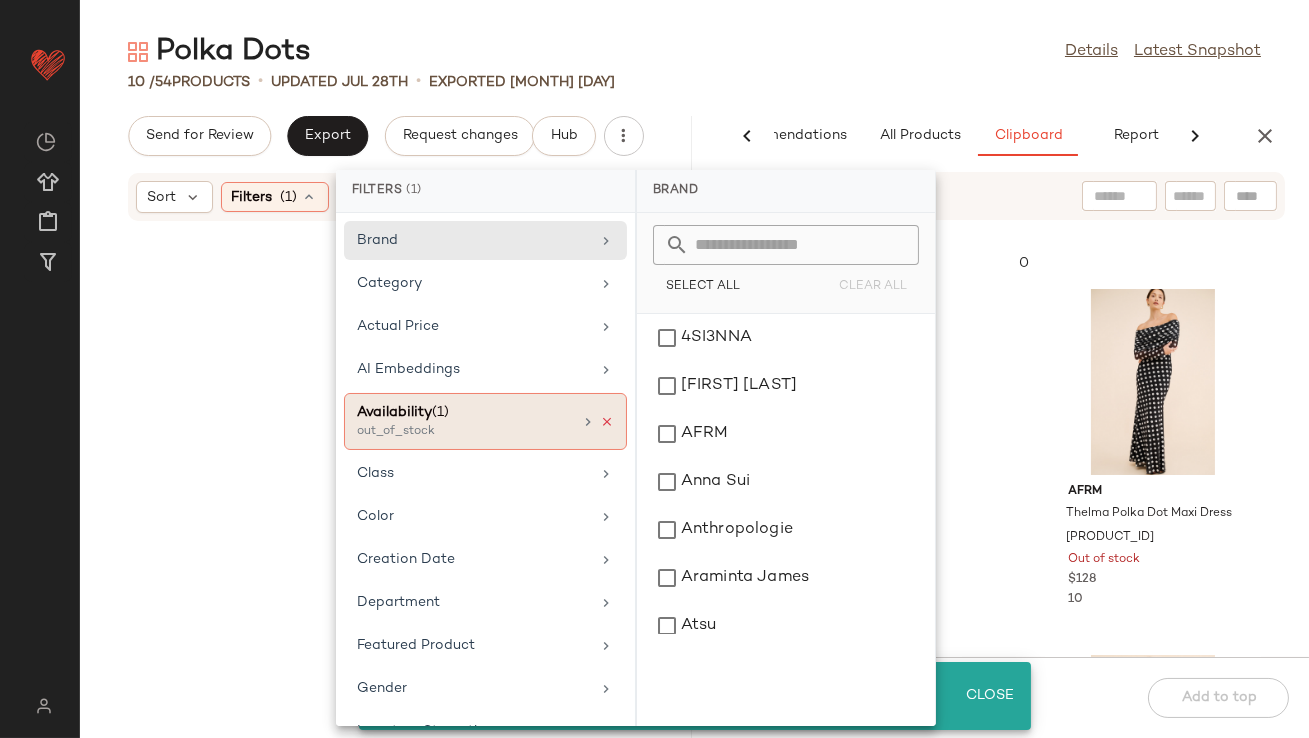 click at bounding box center (607, 422) 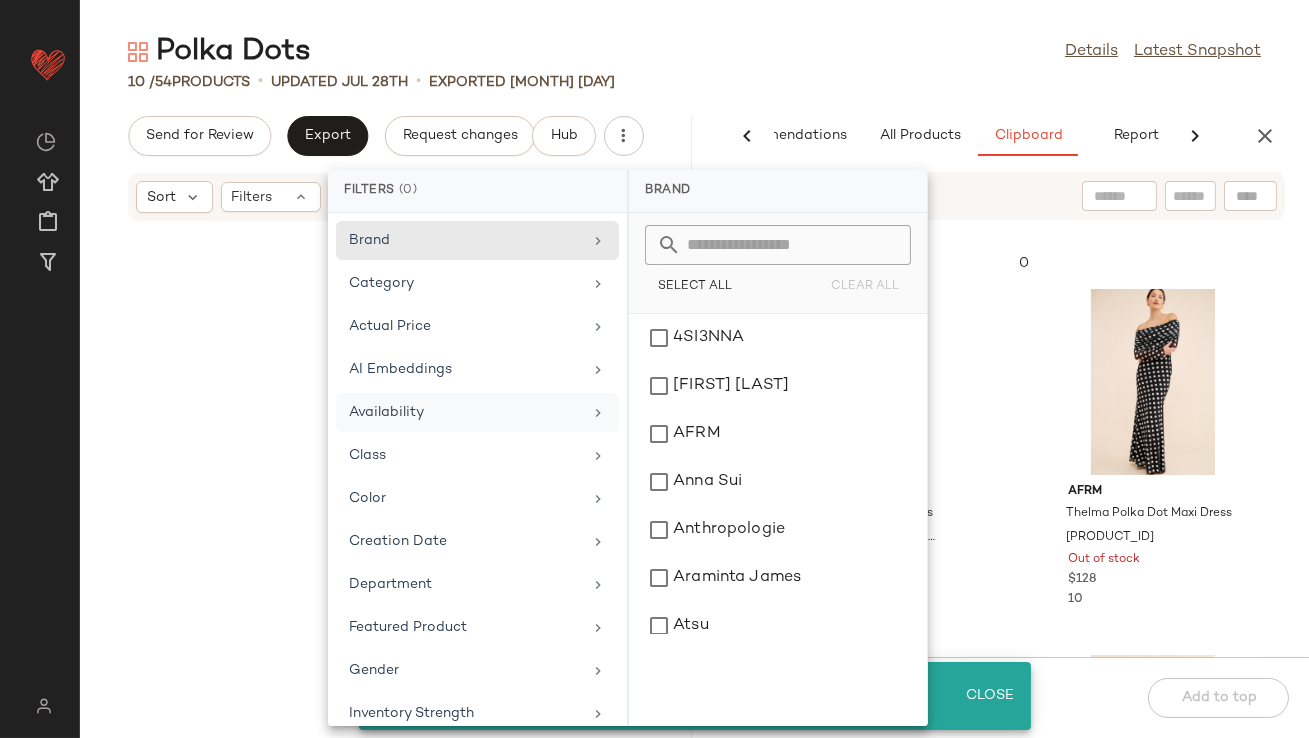 click on "[NUMBER] / [NUMBER] Products • updated [MONTH] [DAY] • Exported [MONTH] [DAY]" 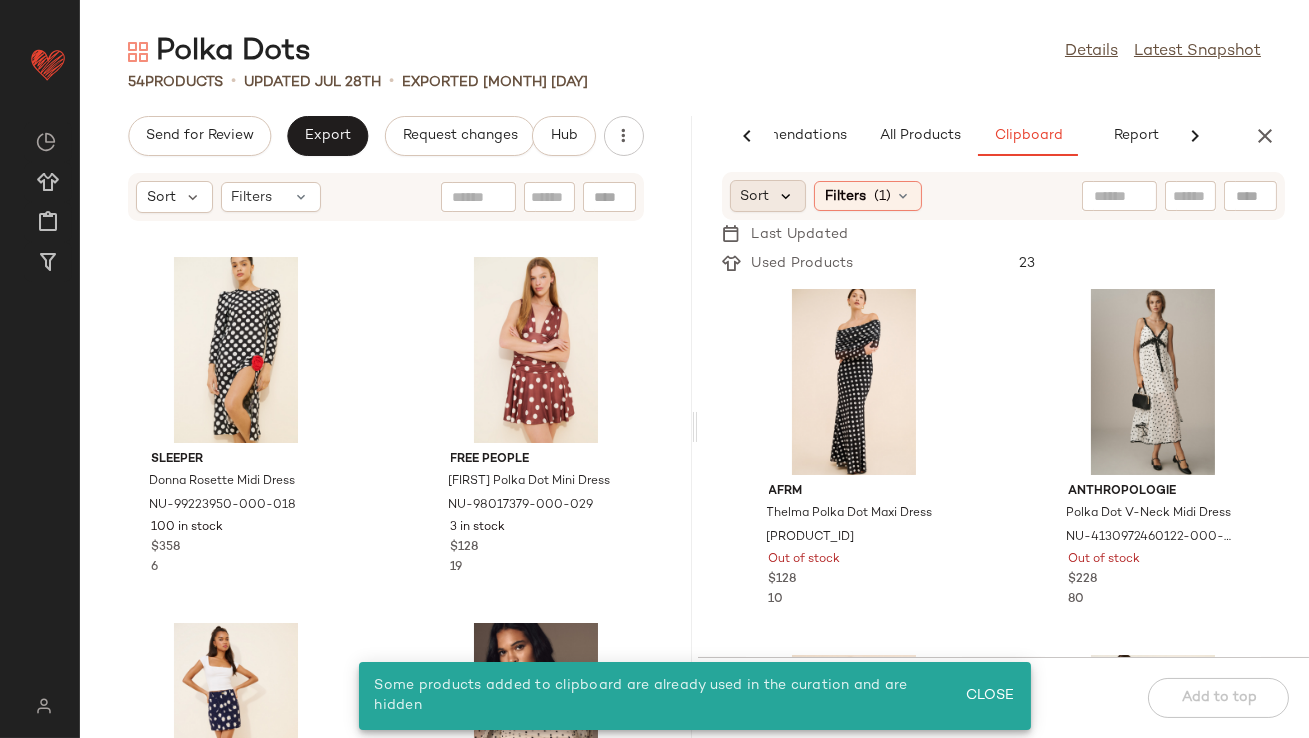 click at bounding box center [787, 196] 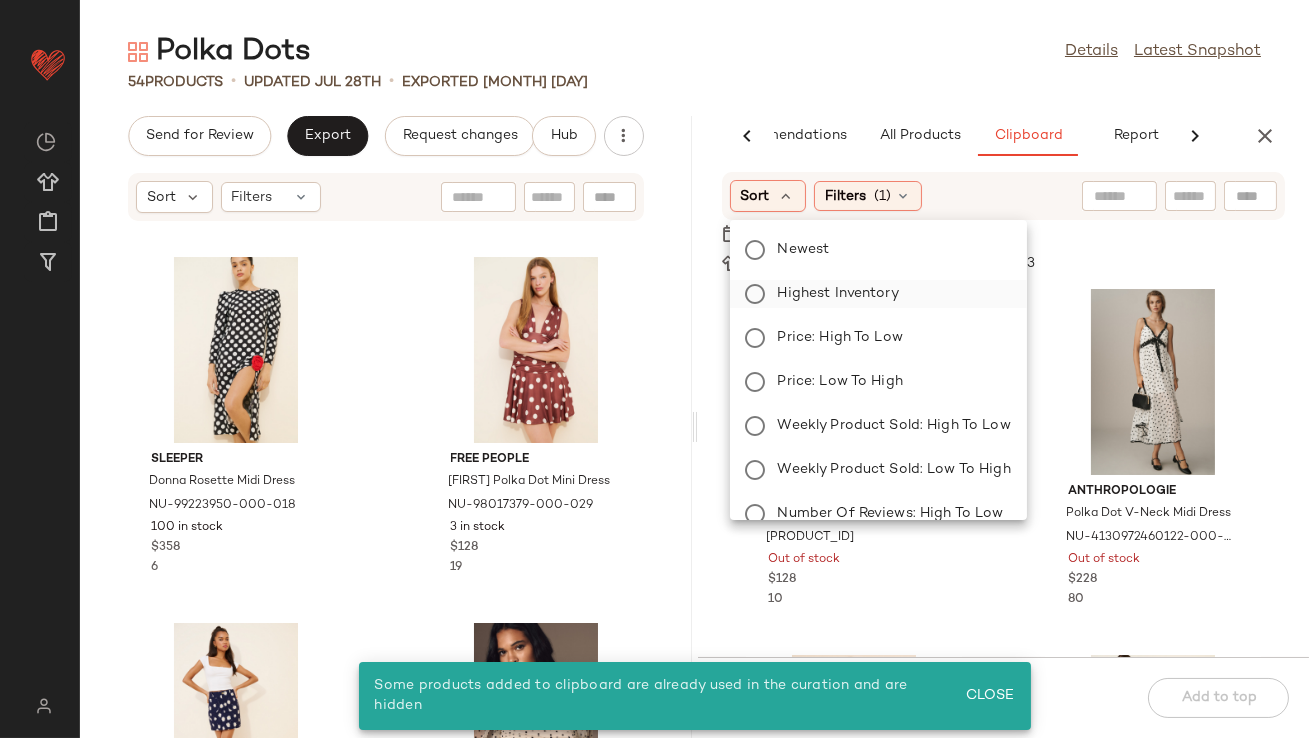 click on "Highest Inventory" 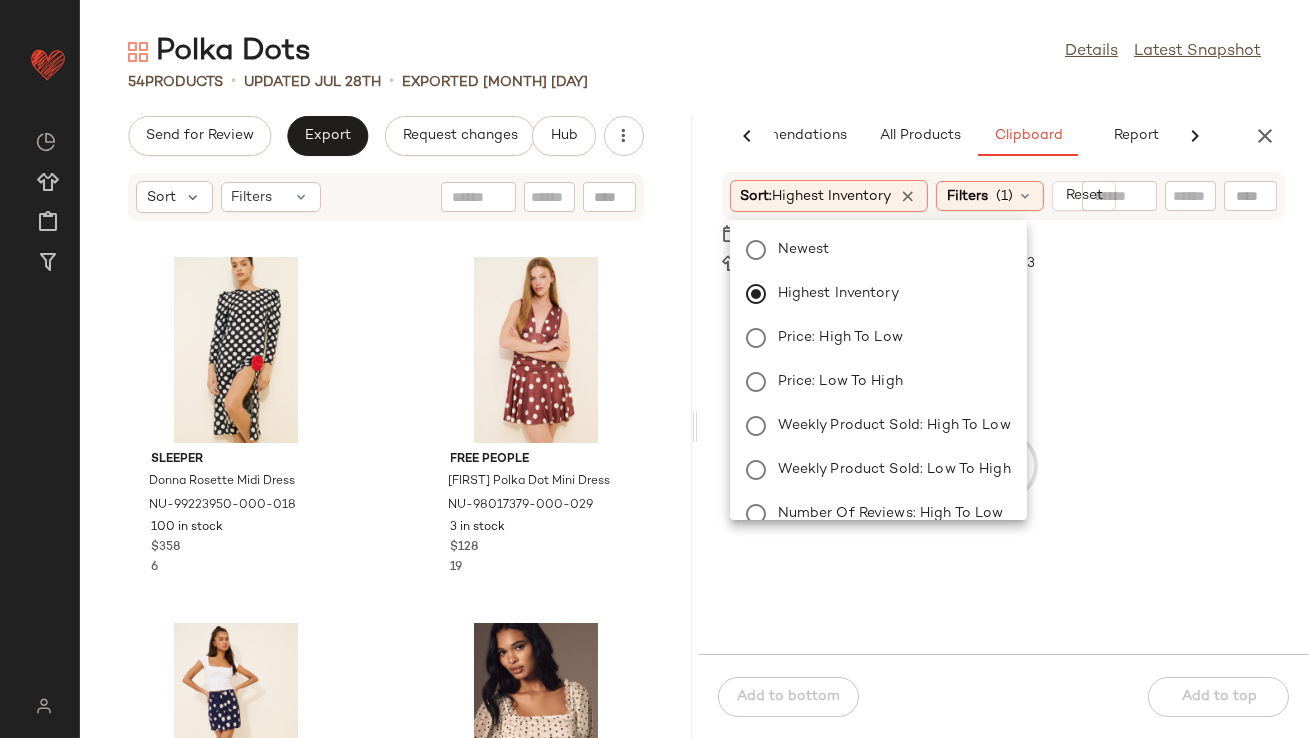 click on "Polka Dots  Details   Latest Snapshot" 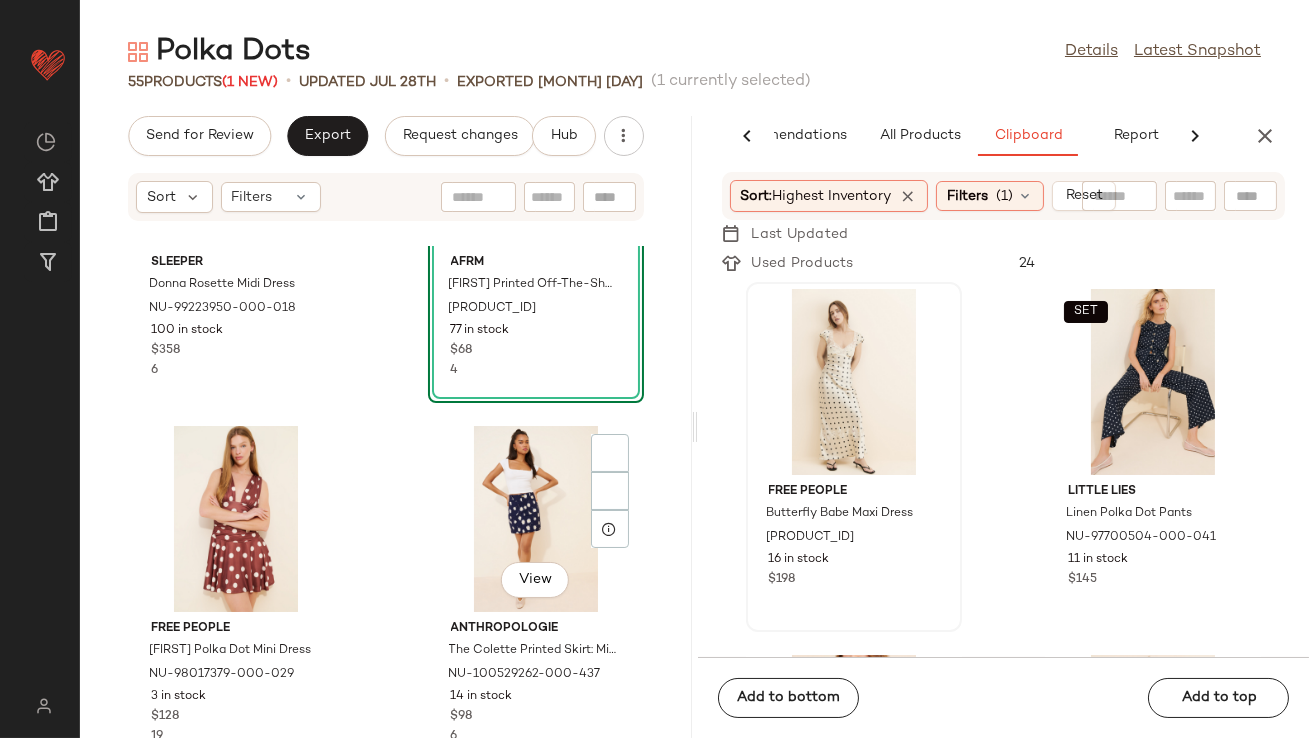 scroll, scrollTop: 326, scrollLeft: 0, axis: vertical 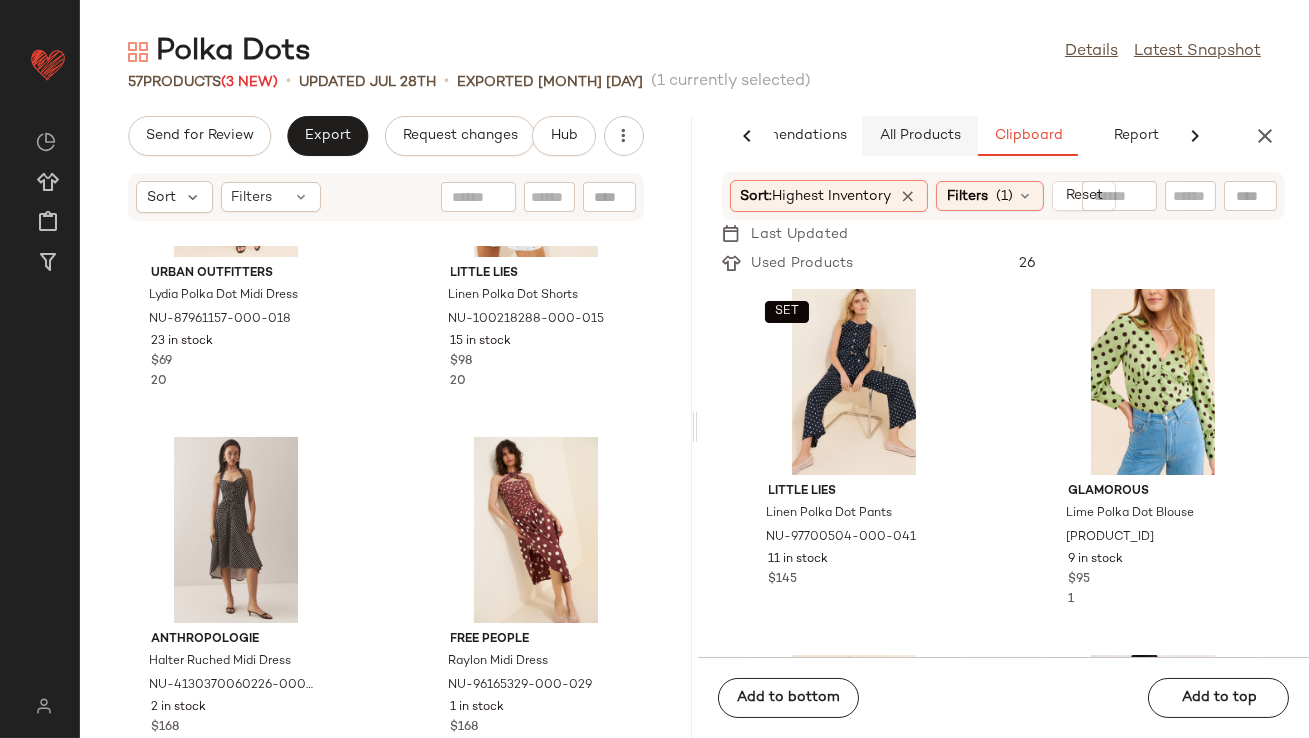 click on "All Products" 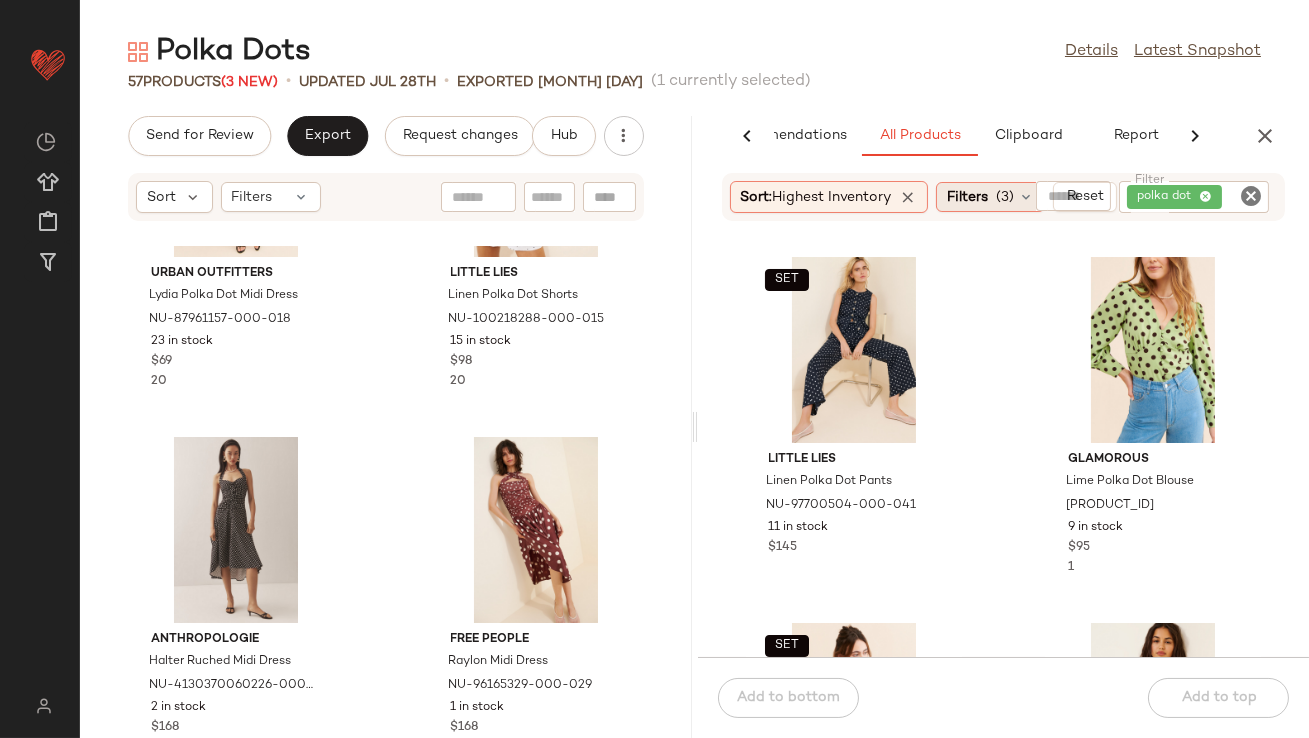 click on "Filters" at bounding box center [967, 197] 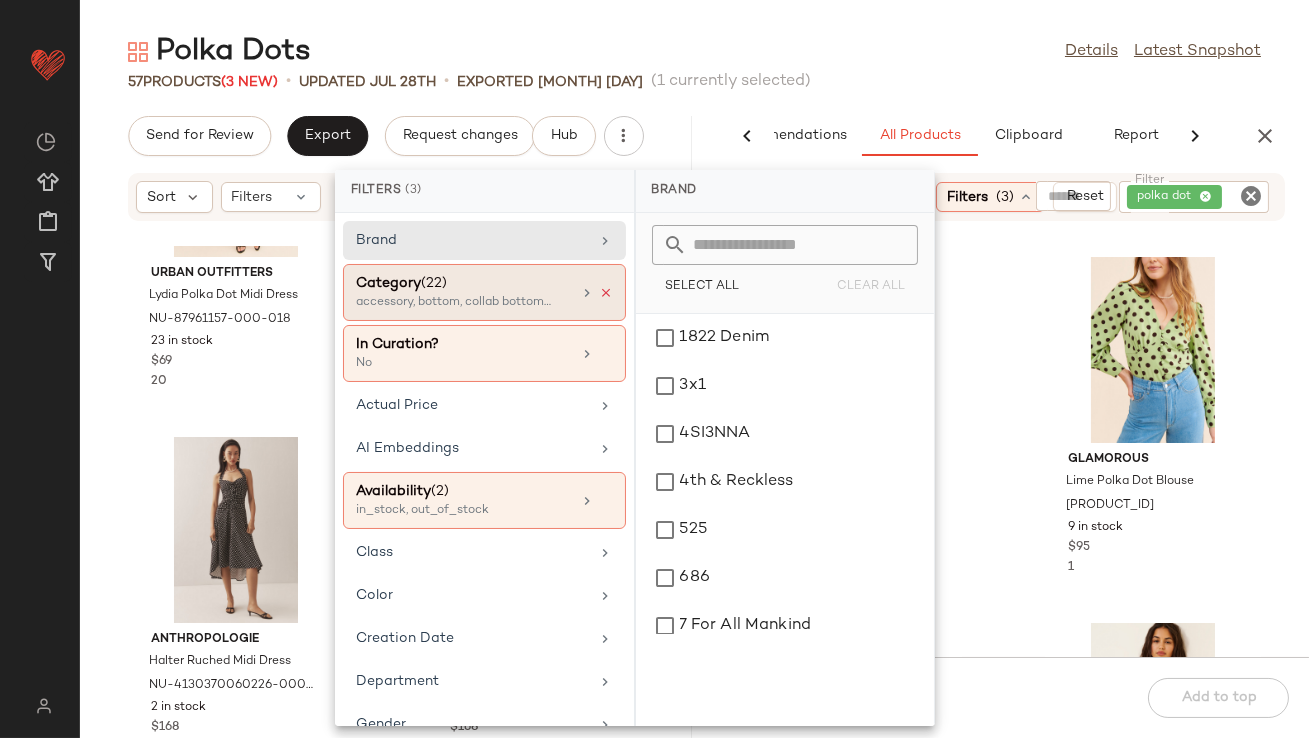 click at bounding box center (606, 293) 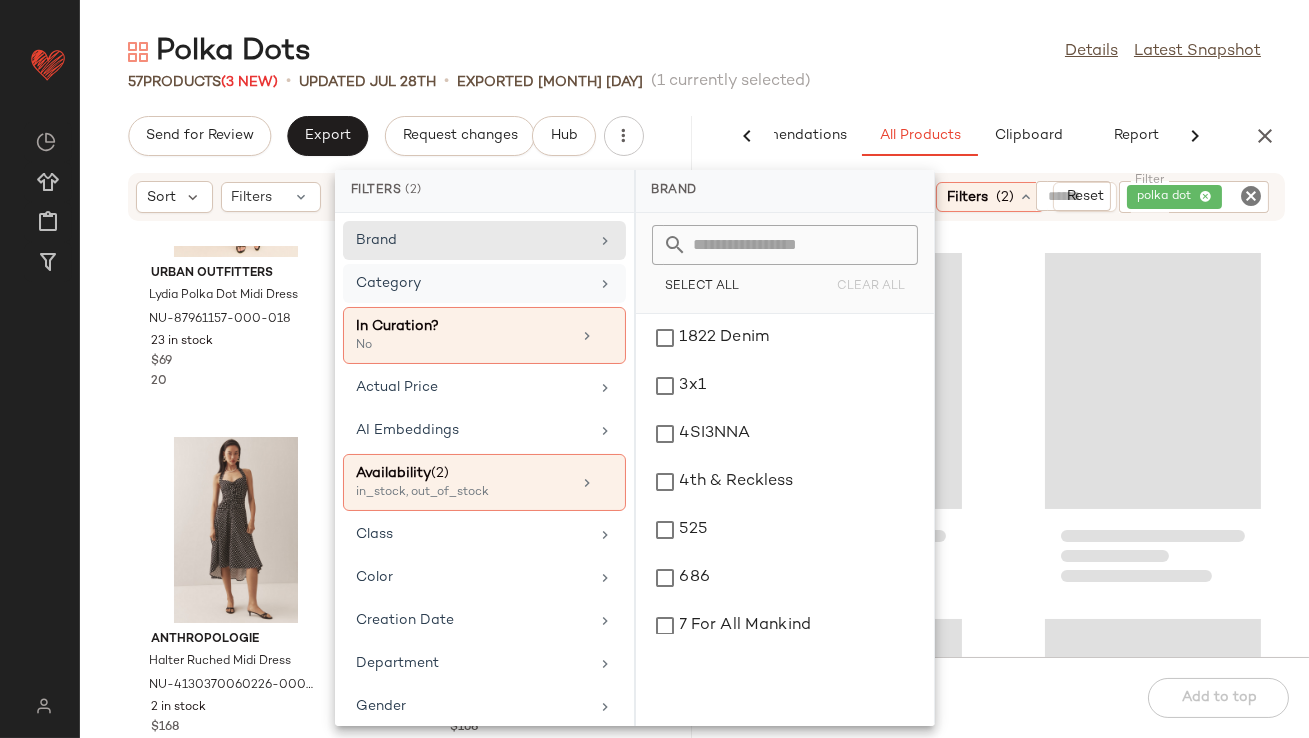click on "Polka Dots  Details   Latest Snapshot" 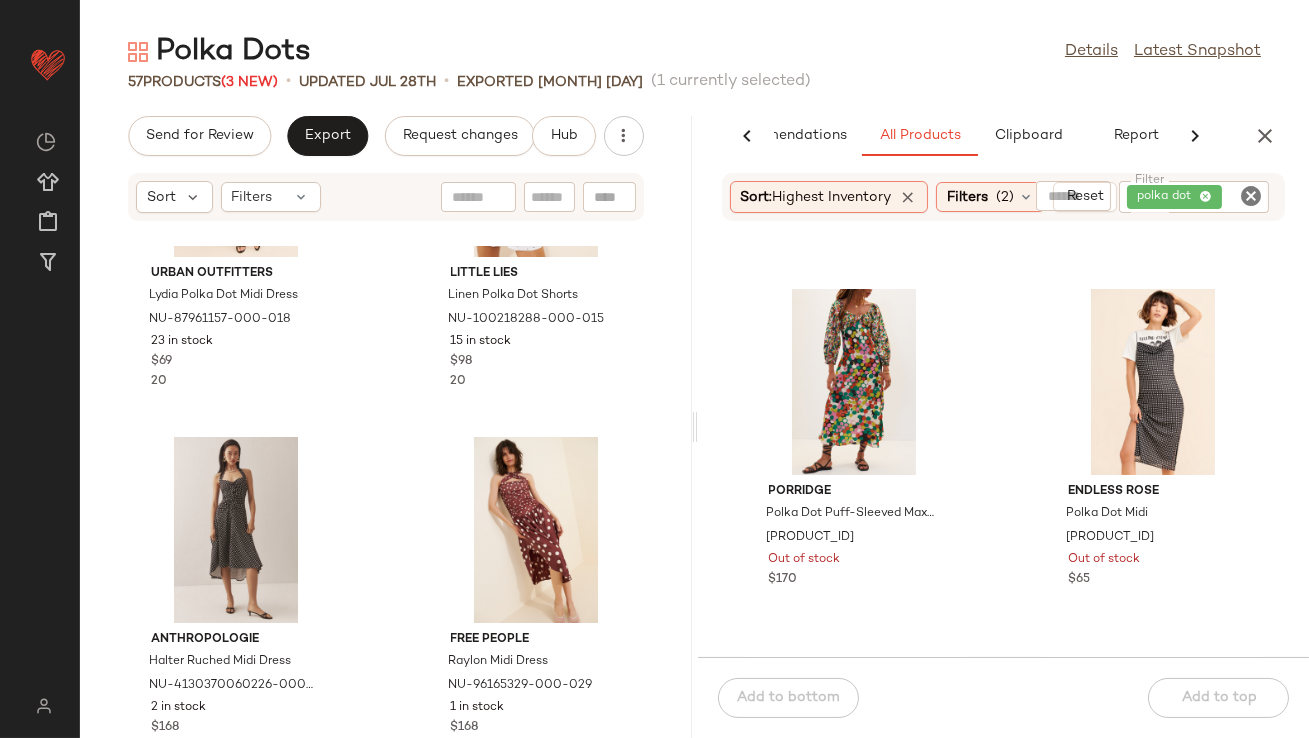 scroll, scrollTop: 2549, scrollLeft: 0, axis: vertical 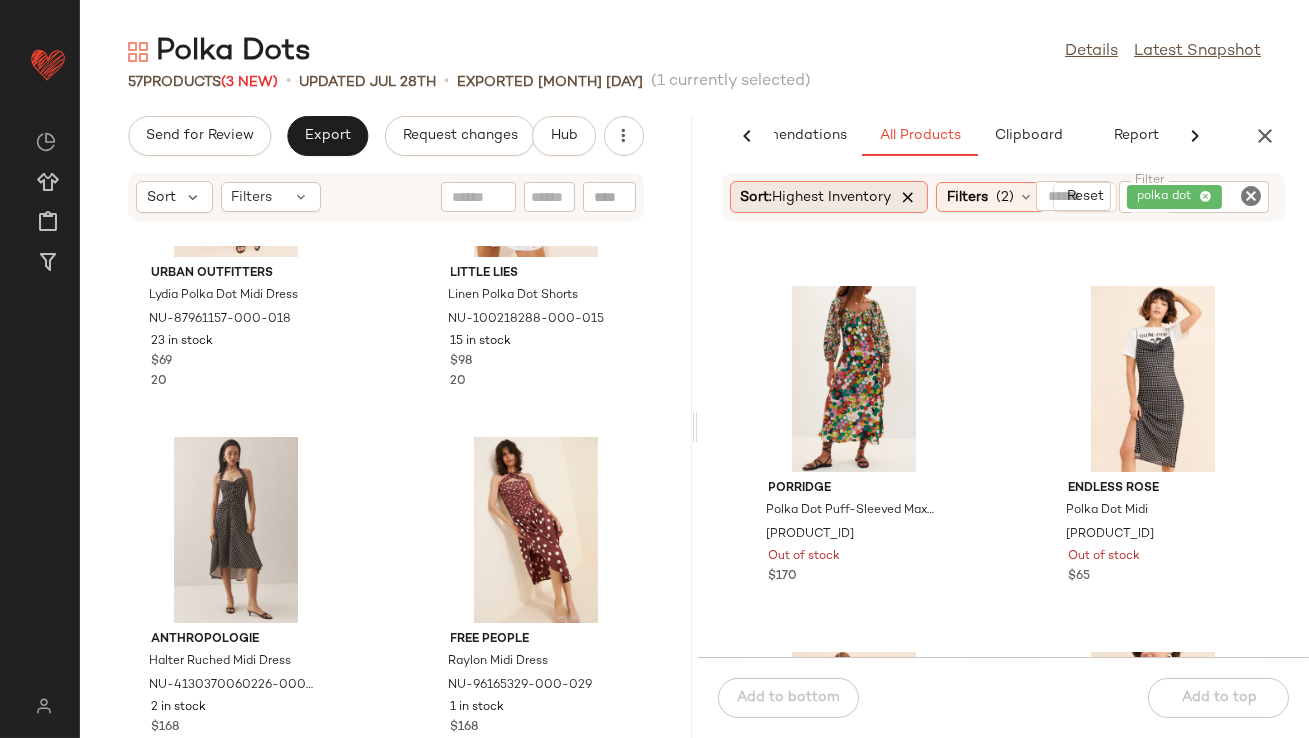 click at bounding box center [909, 197] 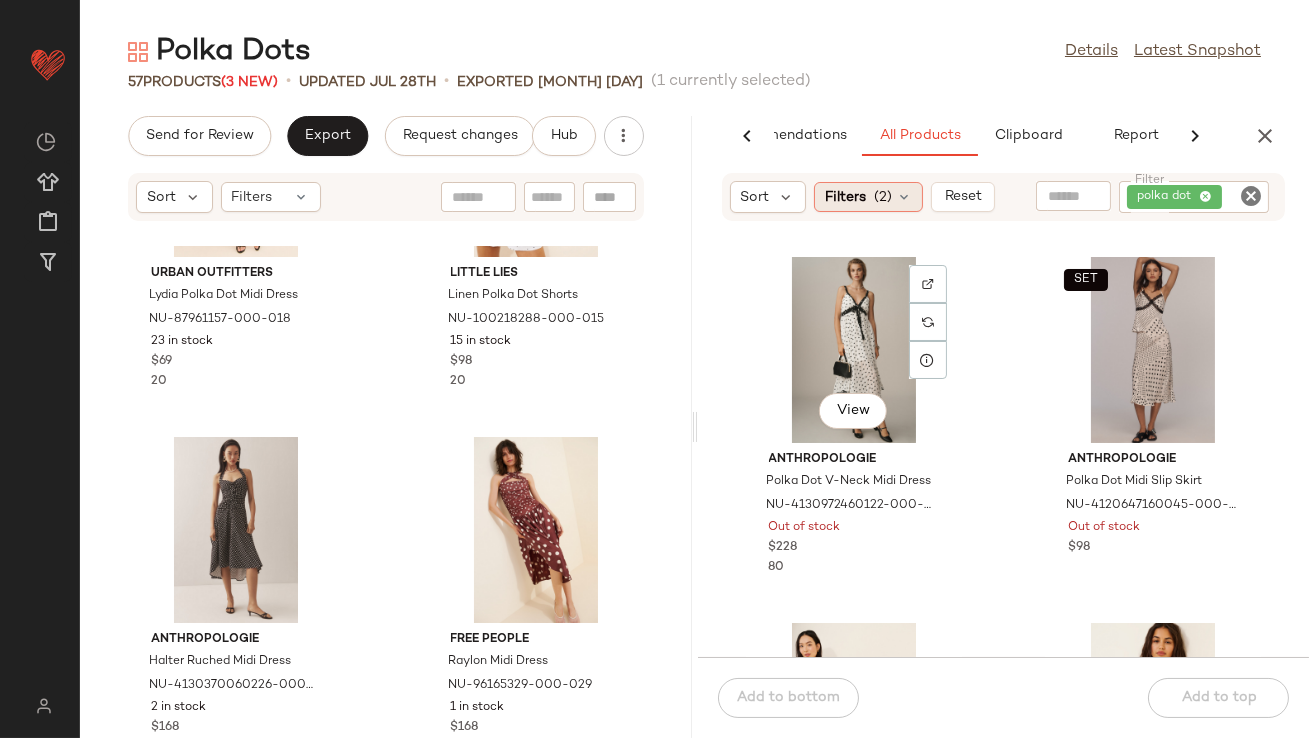 scroll, scrollTop: 831, scrollLeft: 0, axis: vertical 